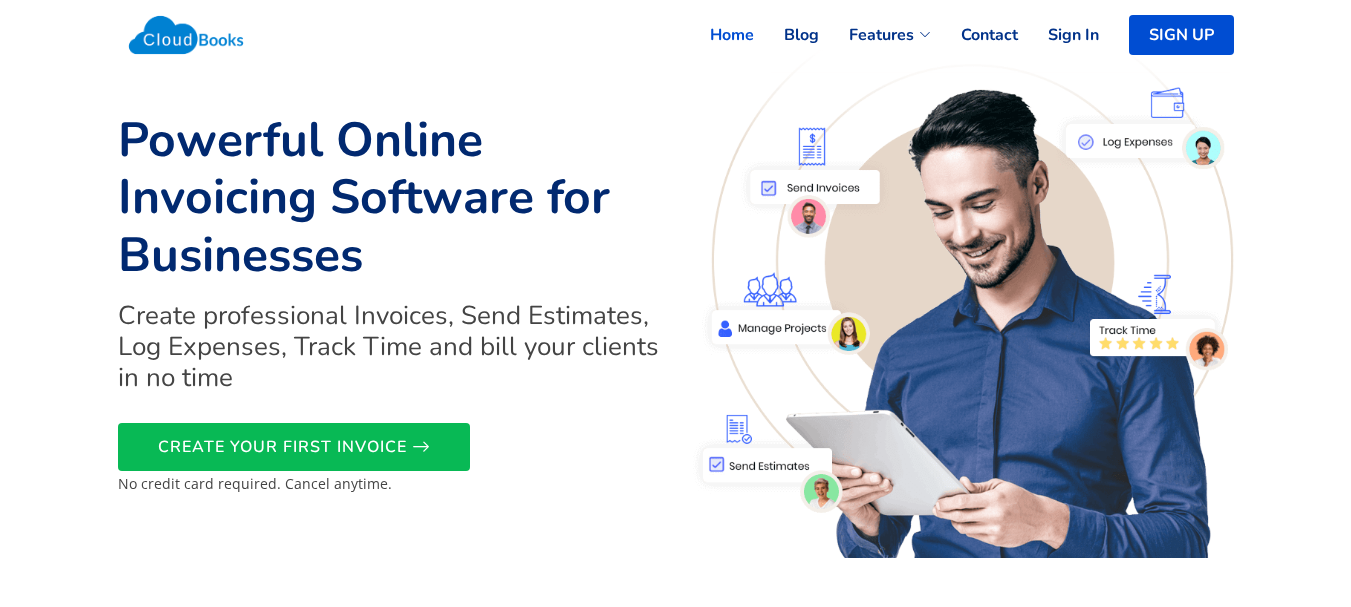 scroll, scrollTop: 0, scrollLeft: 0, axis: both 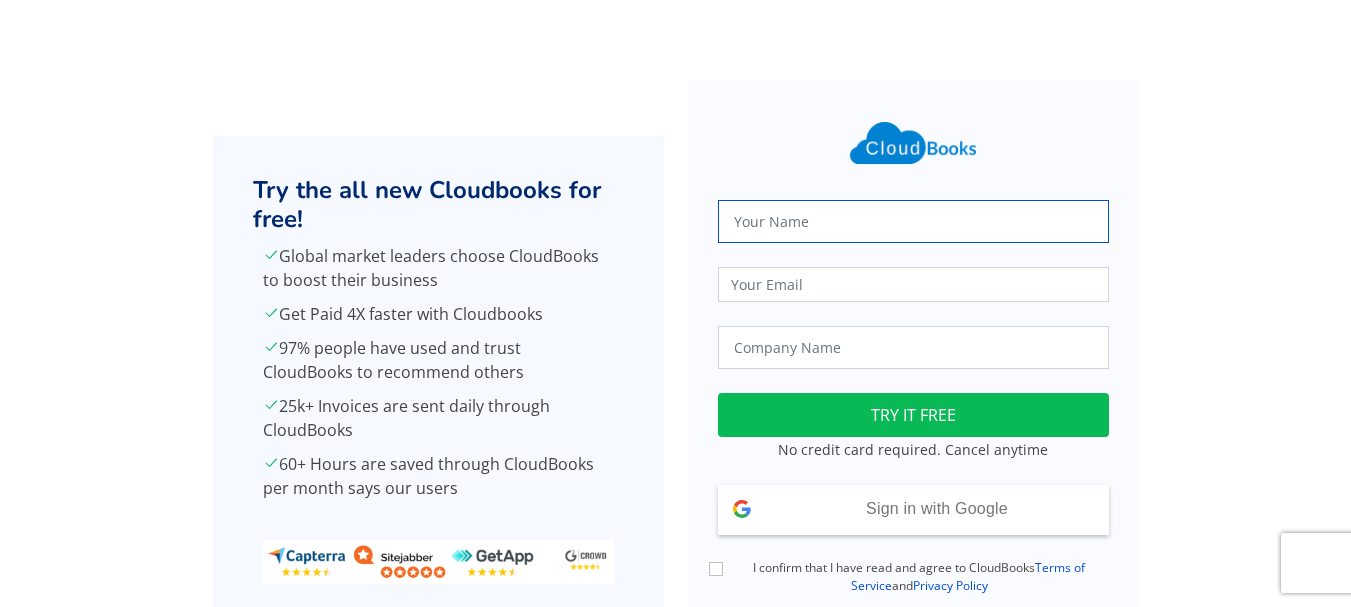 click at bounding box center [913, 221] 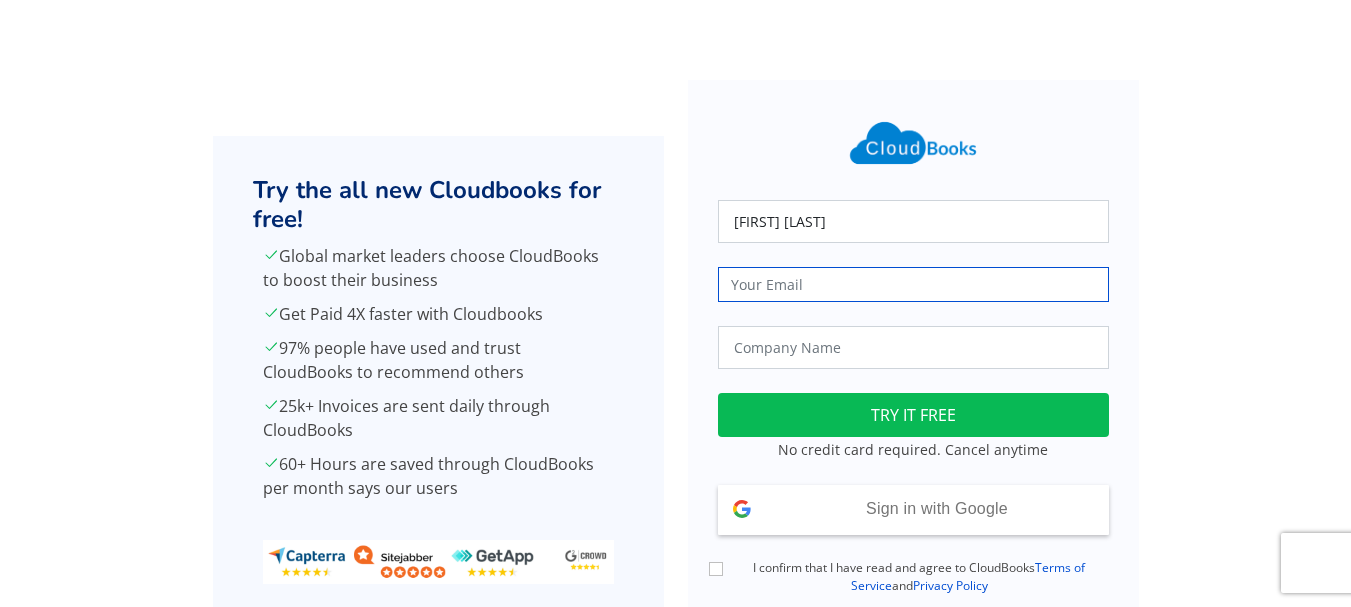click at bounding box center (913, 284) 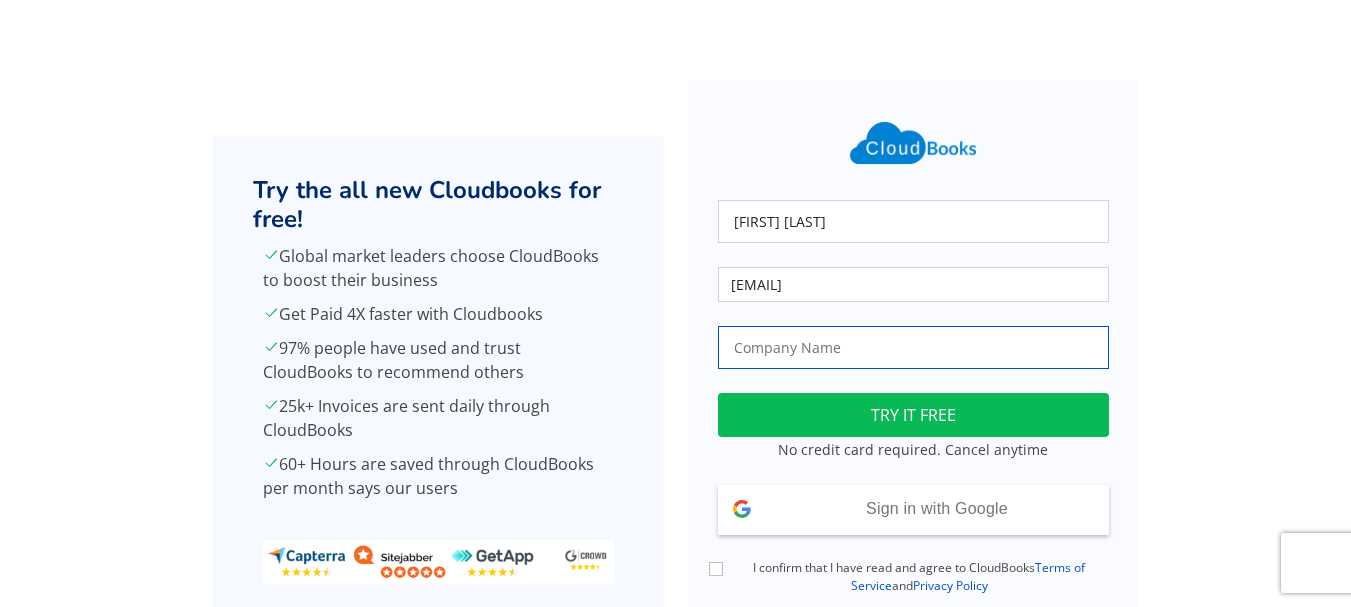 click at bounding box center (913, 347) 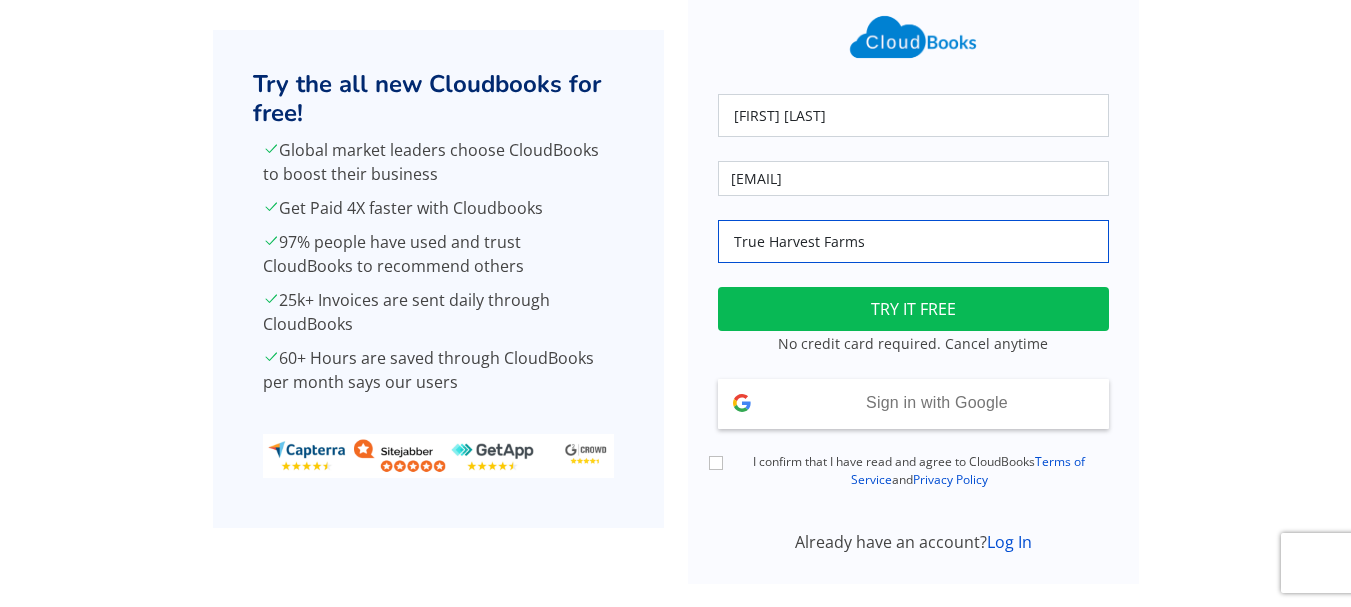 scroll, scrollTop: 115, scrollLeft: 0, axis: vertical 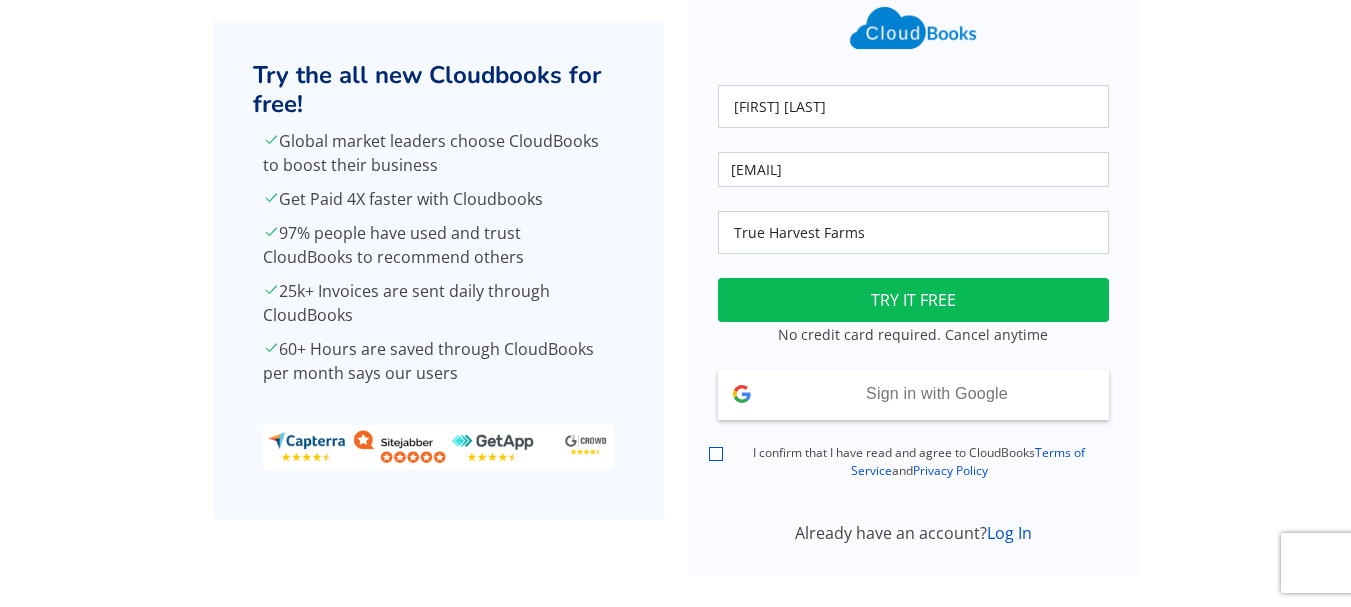 click on "I confirm that I have read and agree to CloudBooks  Terms of Service  and  Privacy Policy" at bounding box center [716, 454] 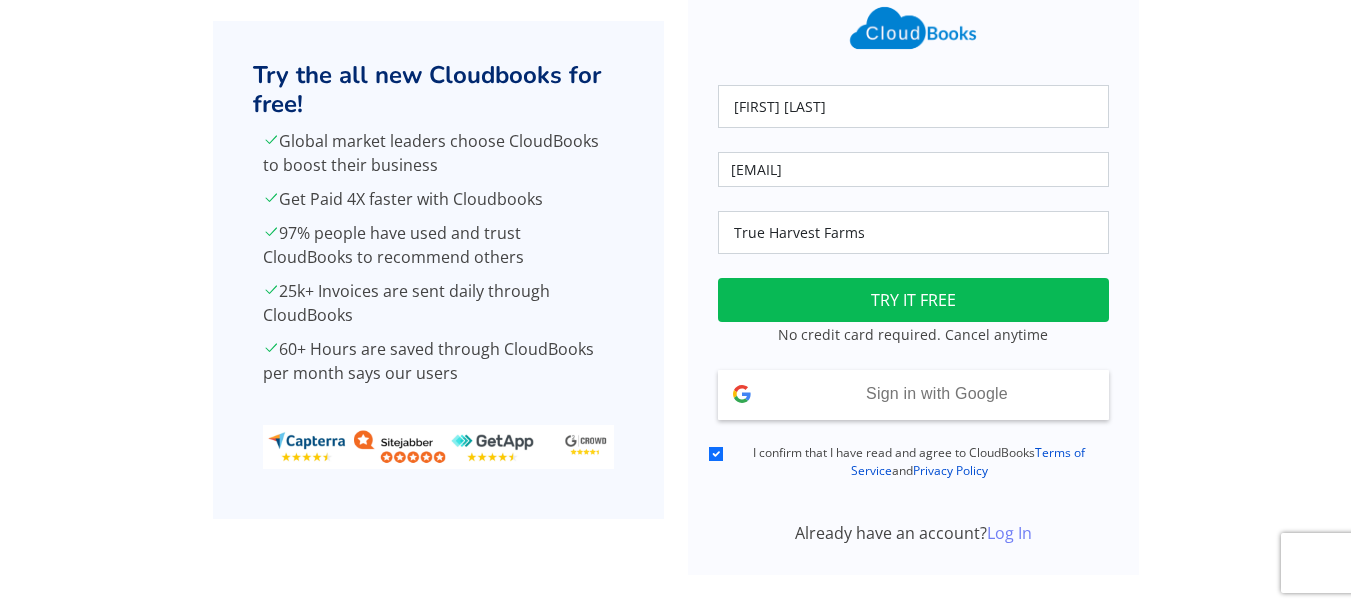 click on "Log In" at bounding box center [1009, 533] 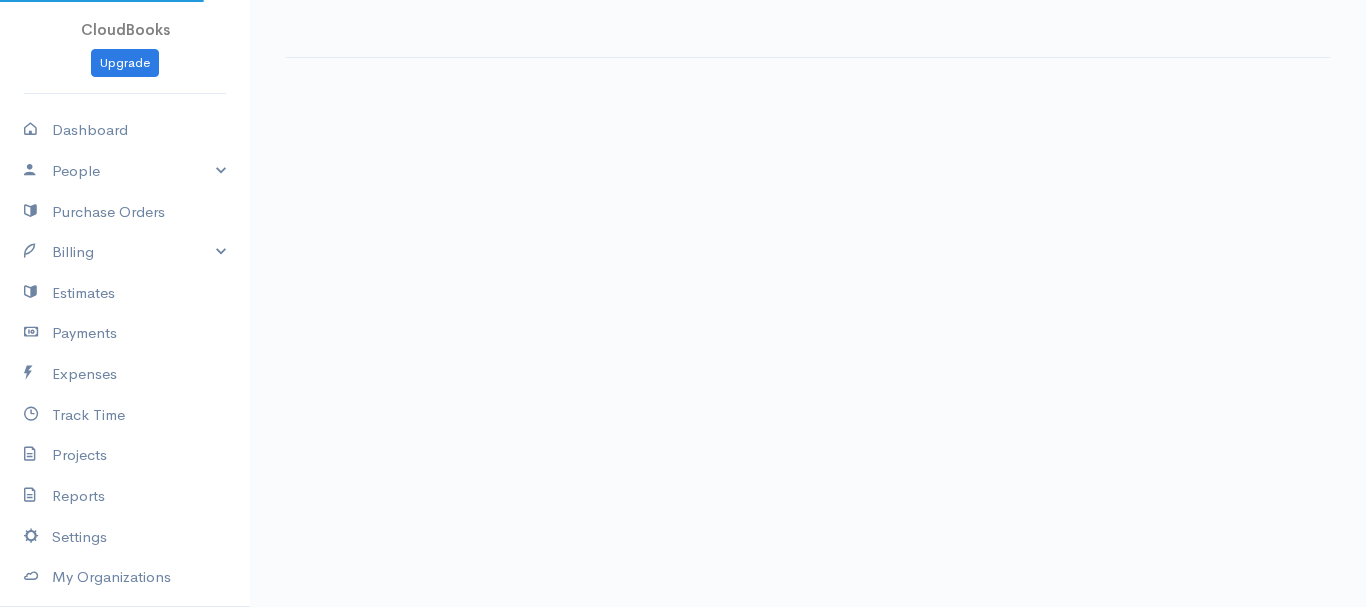 scroll, scrollTop: 0, scrollLeft: 0, axis: both 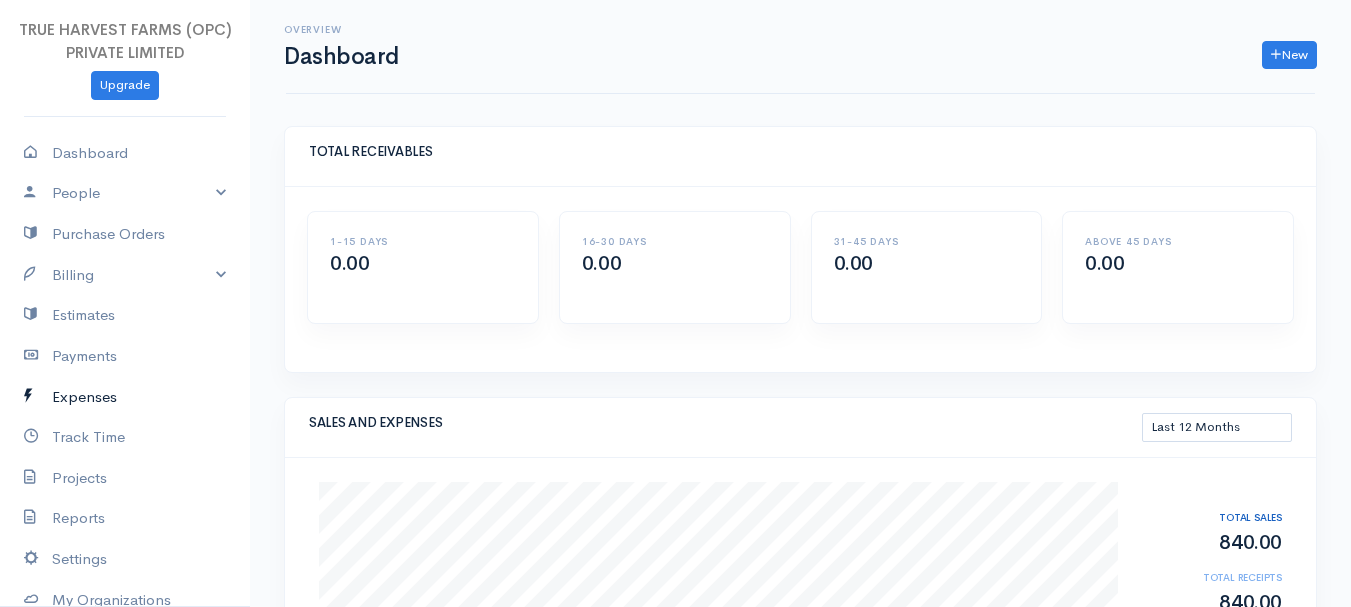 click on "Expenses" at bounding box center [125, 397] 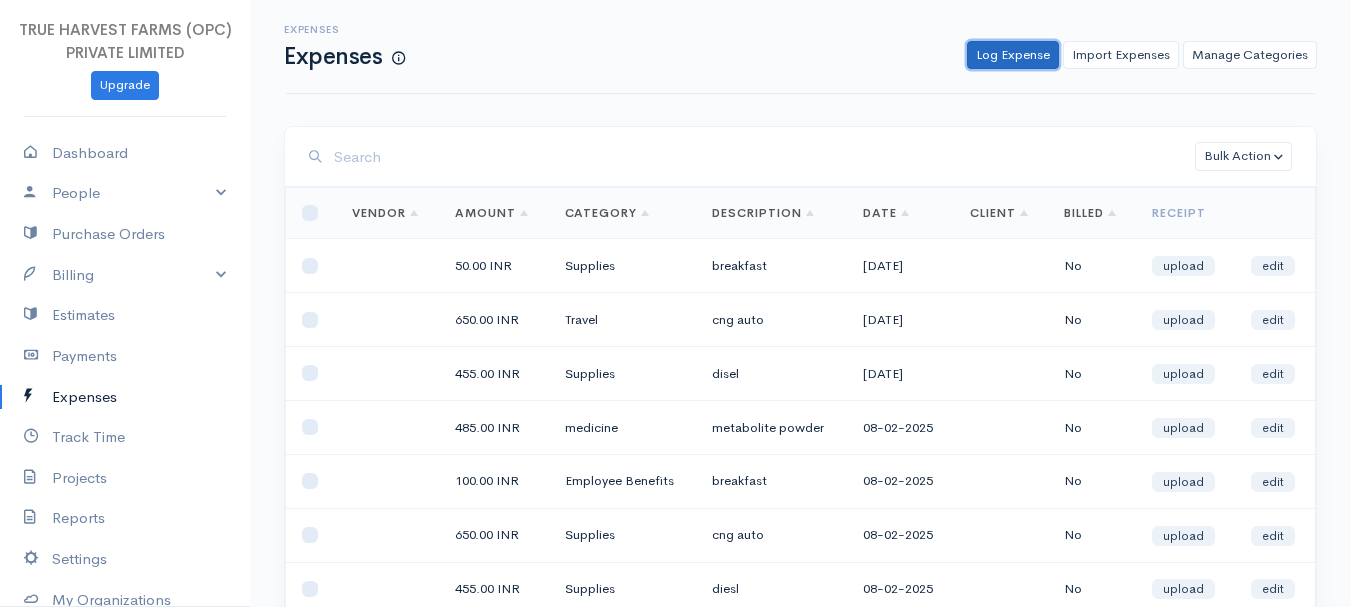 click on "Log Expense" at bounding box center (1013, 55) 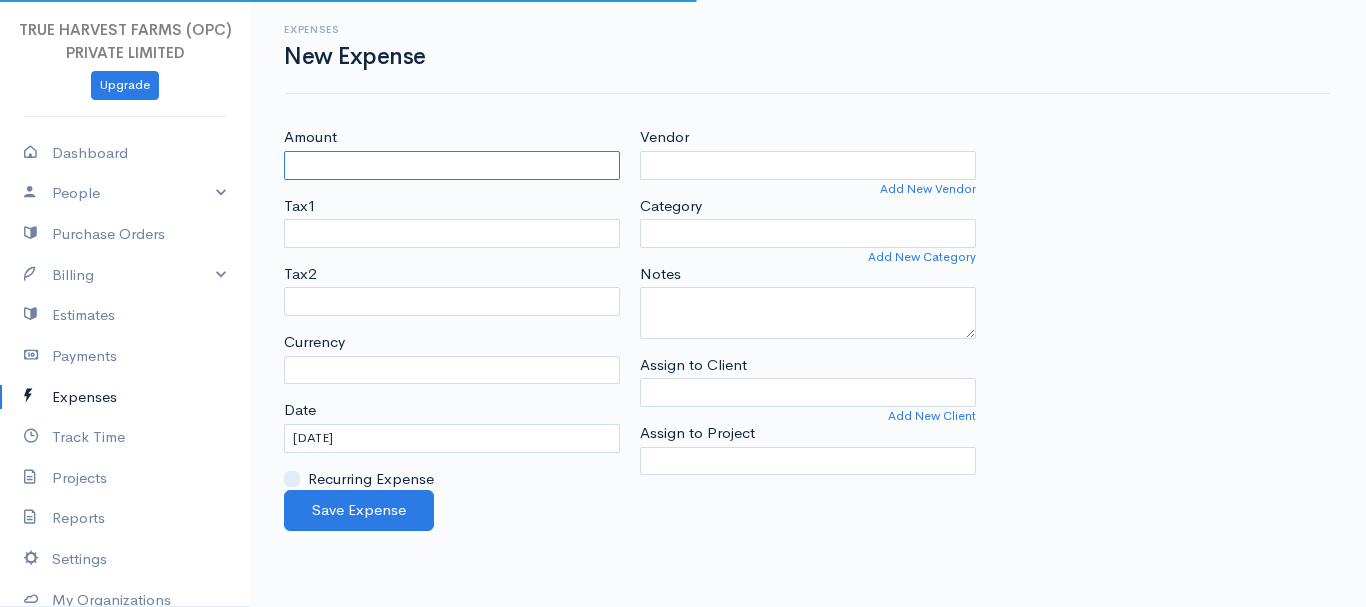 select on "INR" 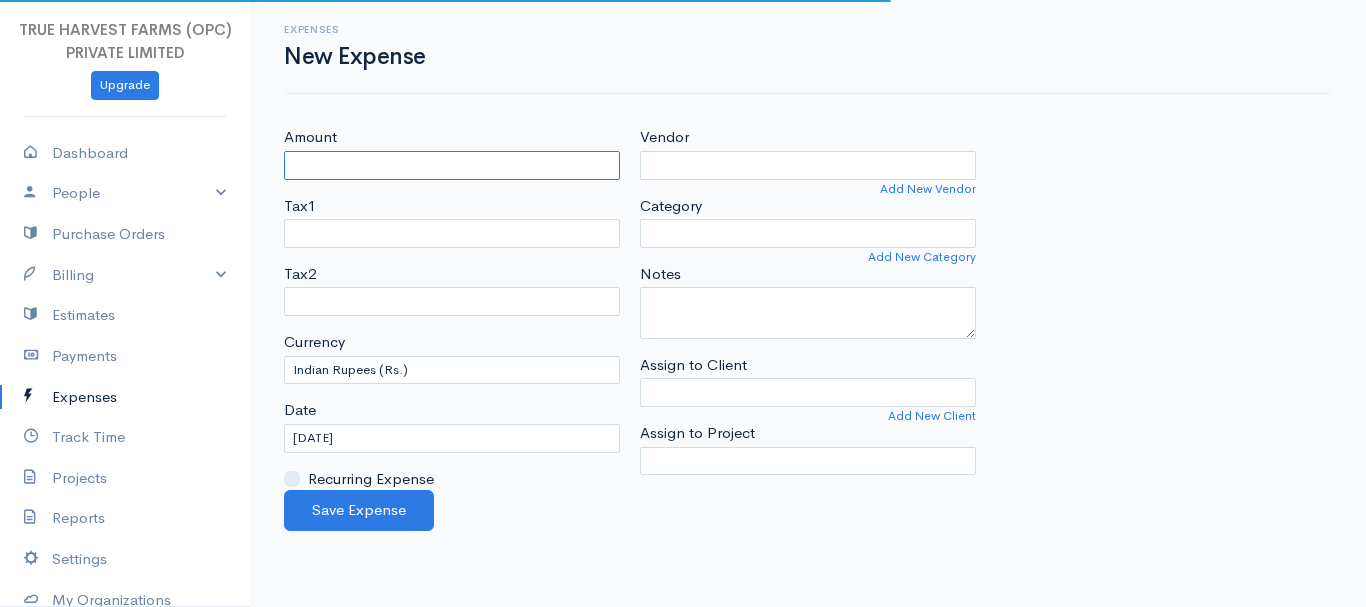 click on "Amount" at bounding box center [452, 165] 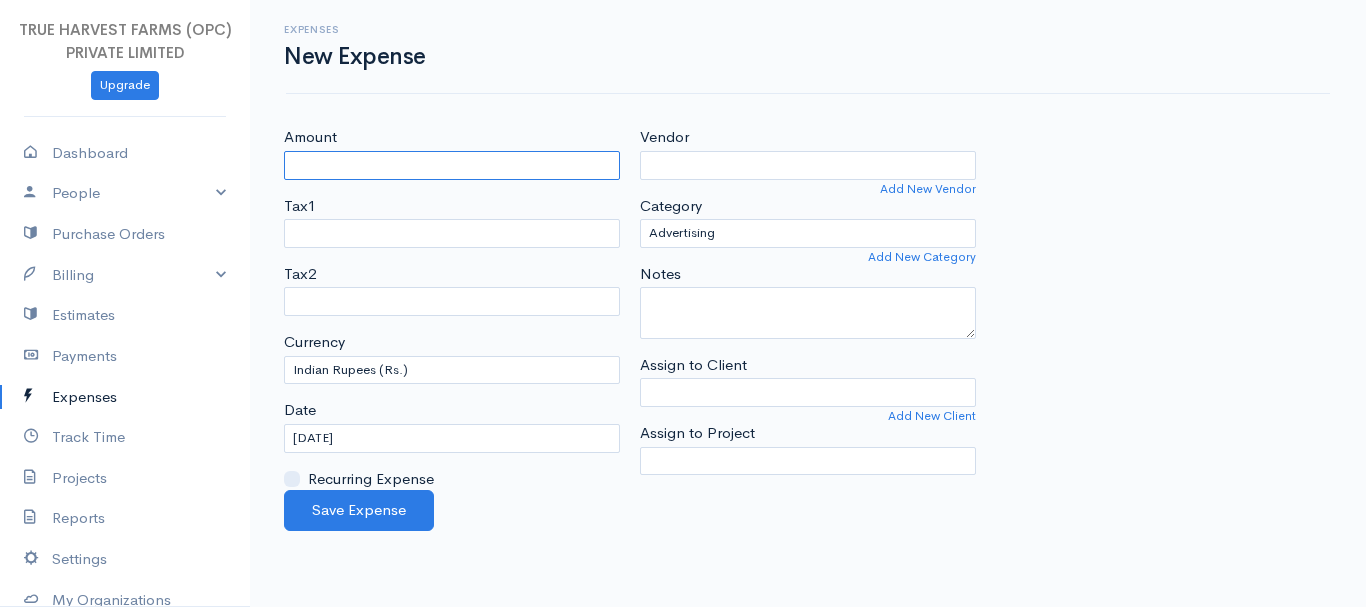 type on "455" 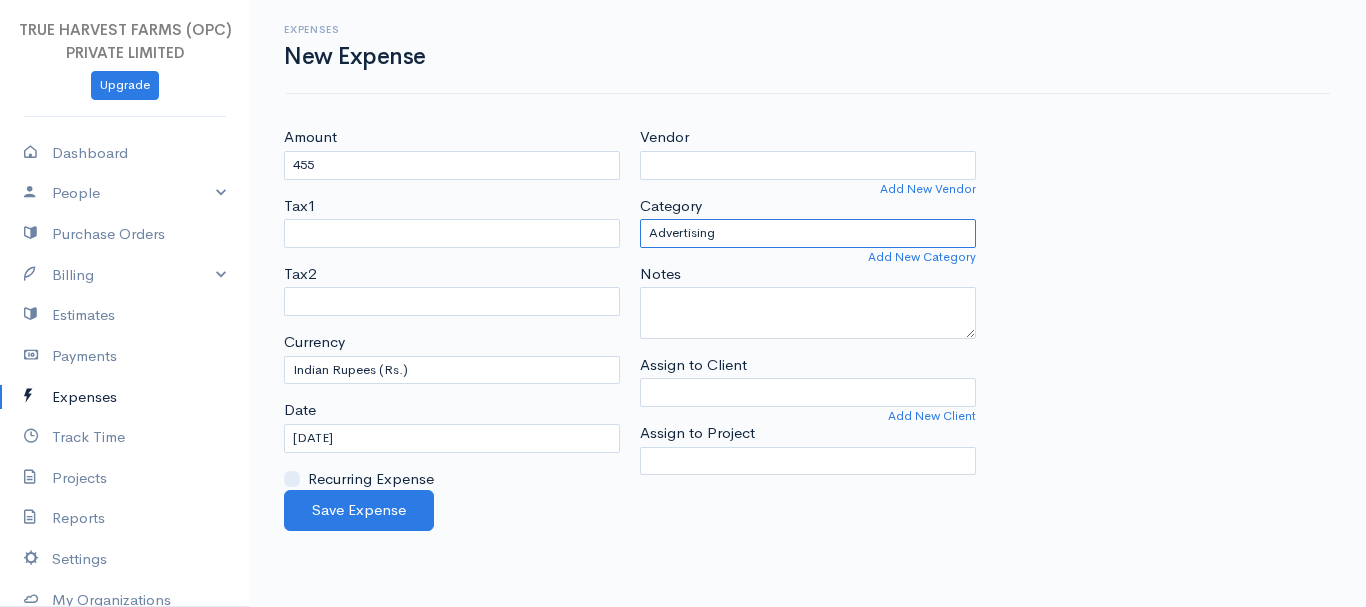 click on "Advertising Car & Truck Expenses Contractors Education Education and Training Employee Benefits Hardware Meals & Entertainment medicine Other Expenses Personal Professional Services Rent or Lease Supplies Travel Utilities" at bounding box center (808, 233) 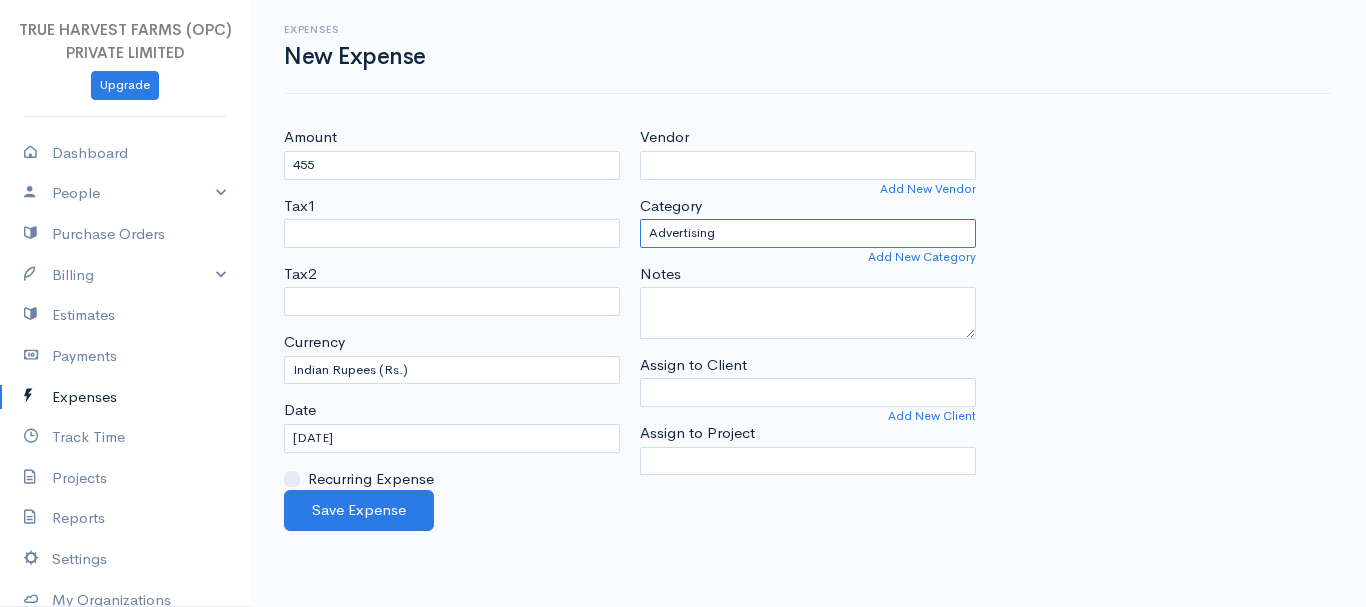 select on "Supplies" 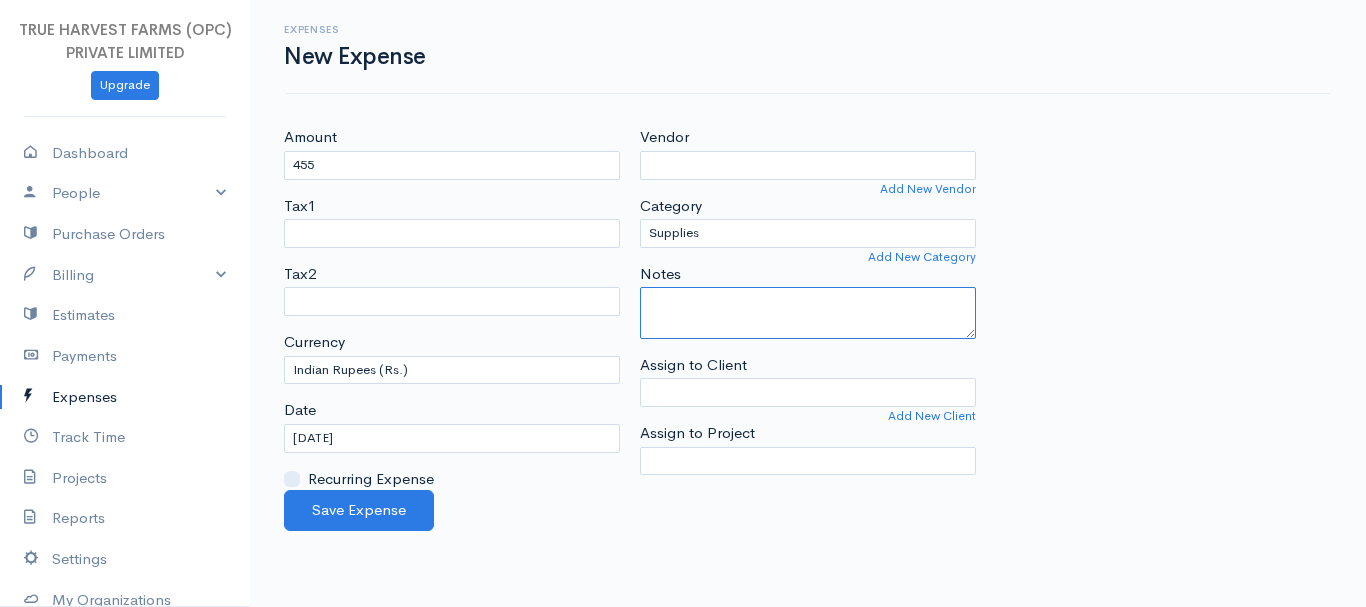 click on "Notes" at bounding box center [808, 313] 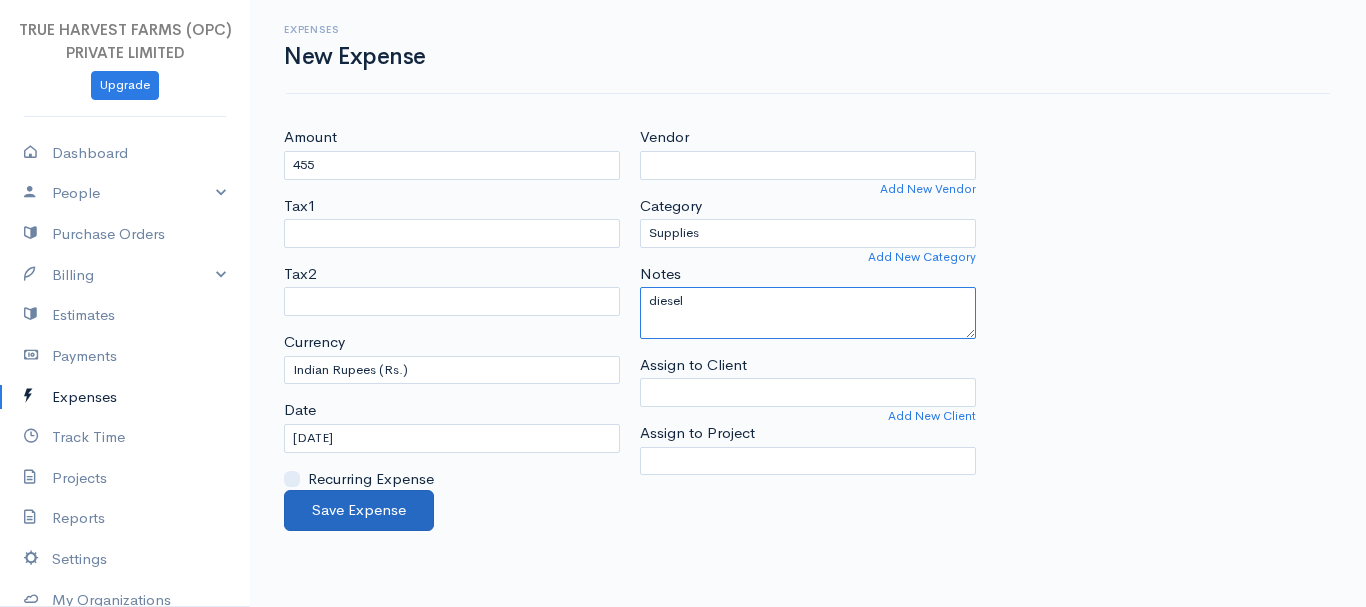 type on "diesel" 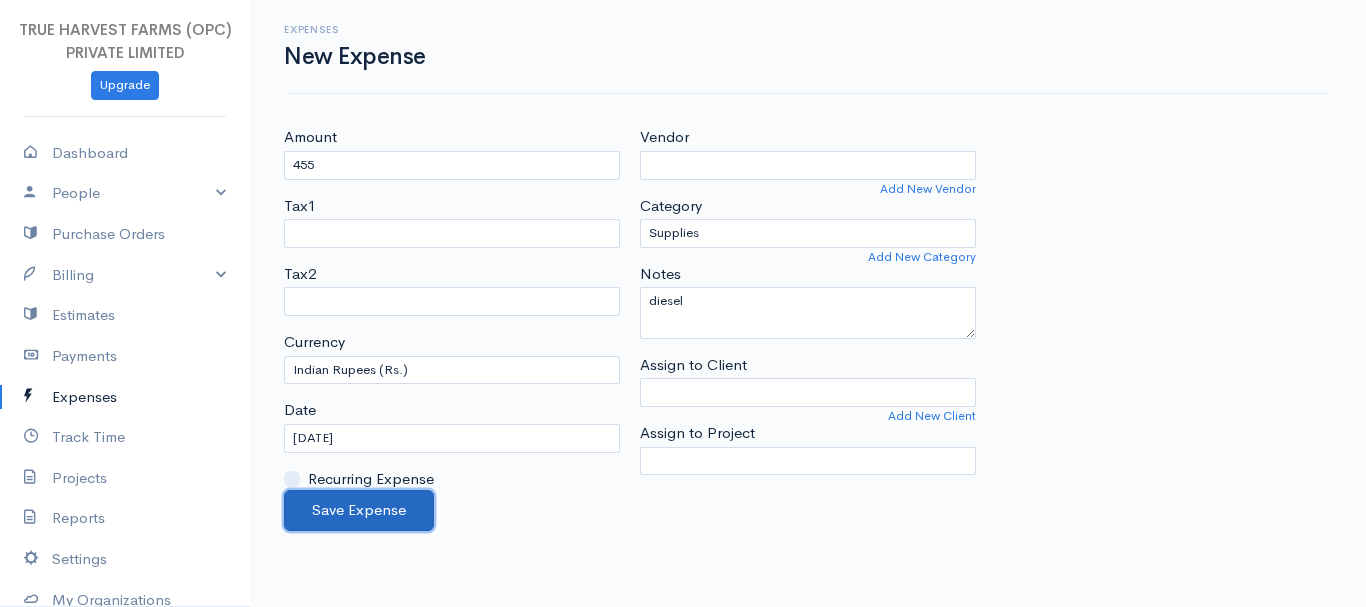 click on "Save Expense" at bounding box center (359, 510) 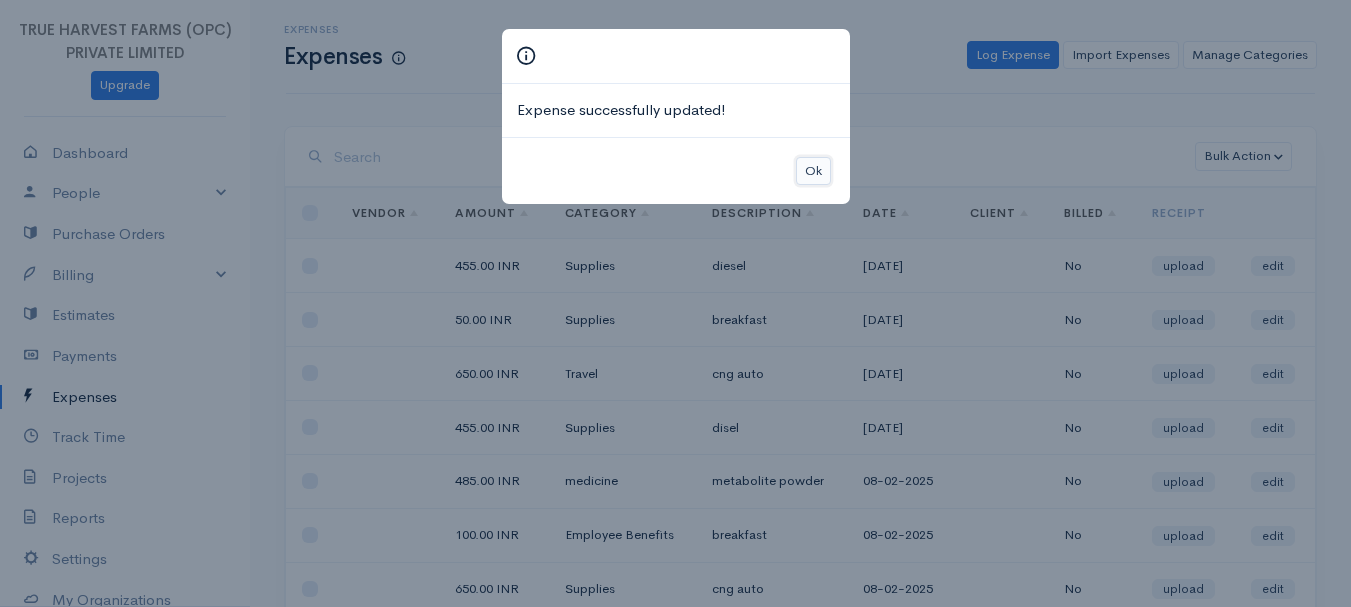 click on "Ok" at bounding box center [813, 171] 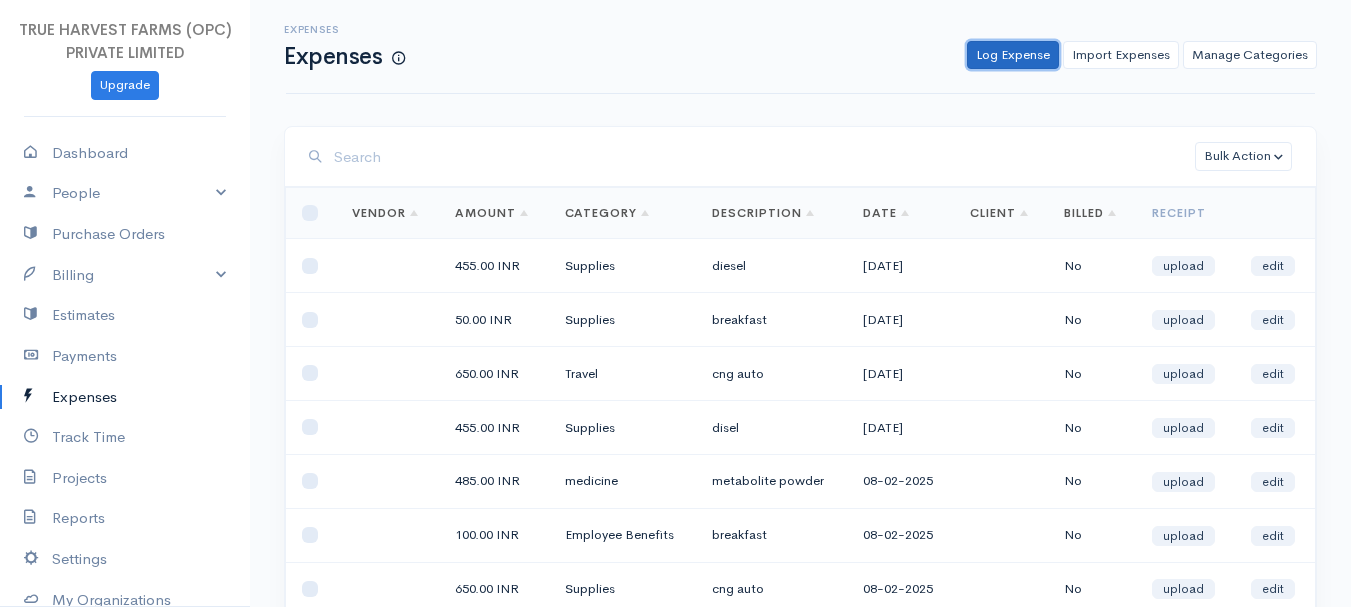 click on "Log Expense" at bounding box center (1013, 55) 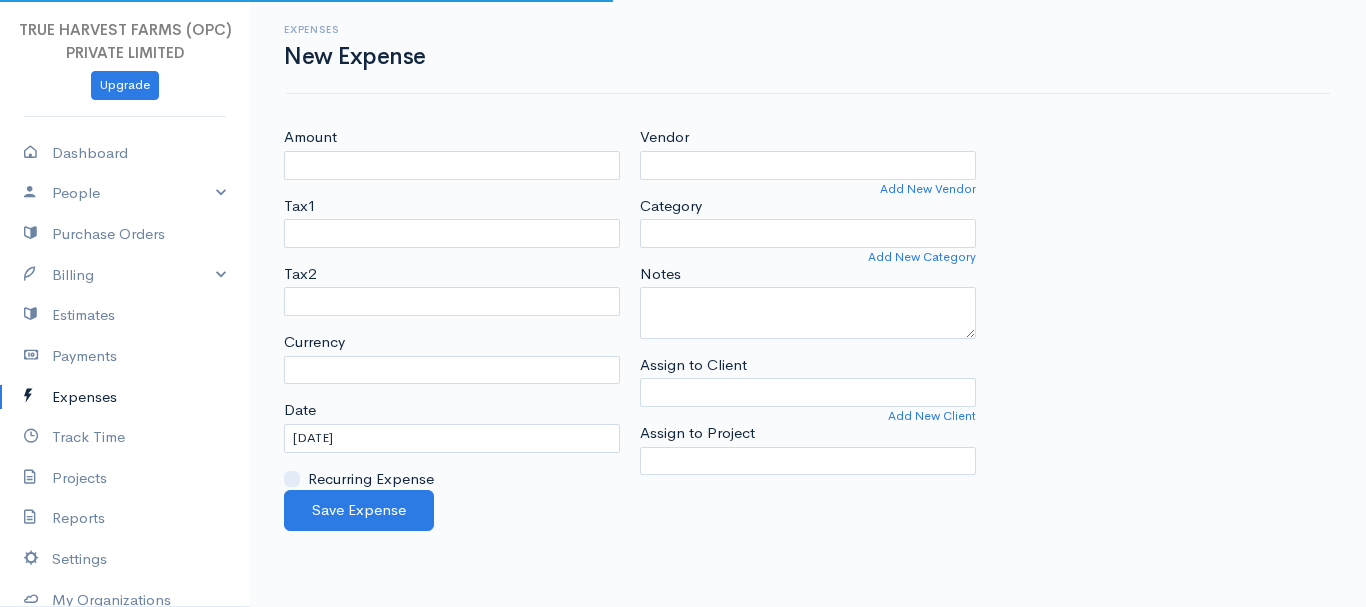 select on "INR" 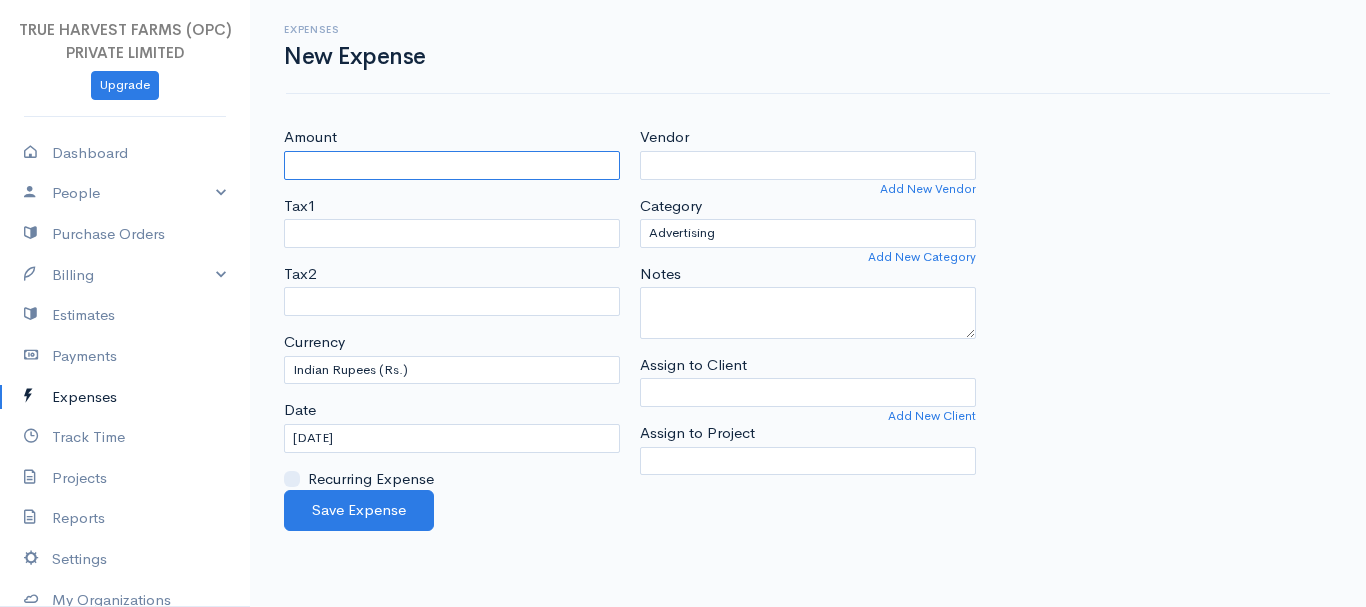 click on "Amount" at bounding box center (452, 165) 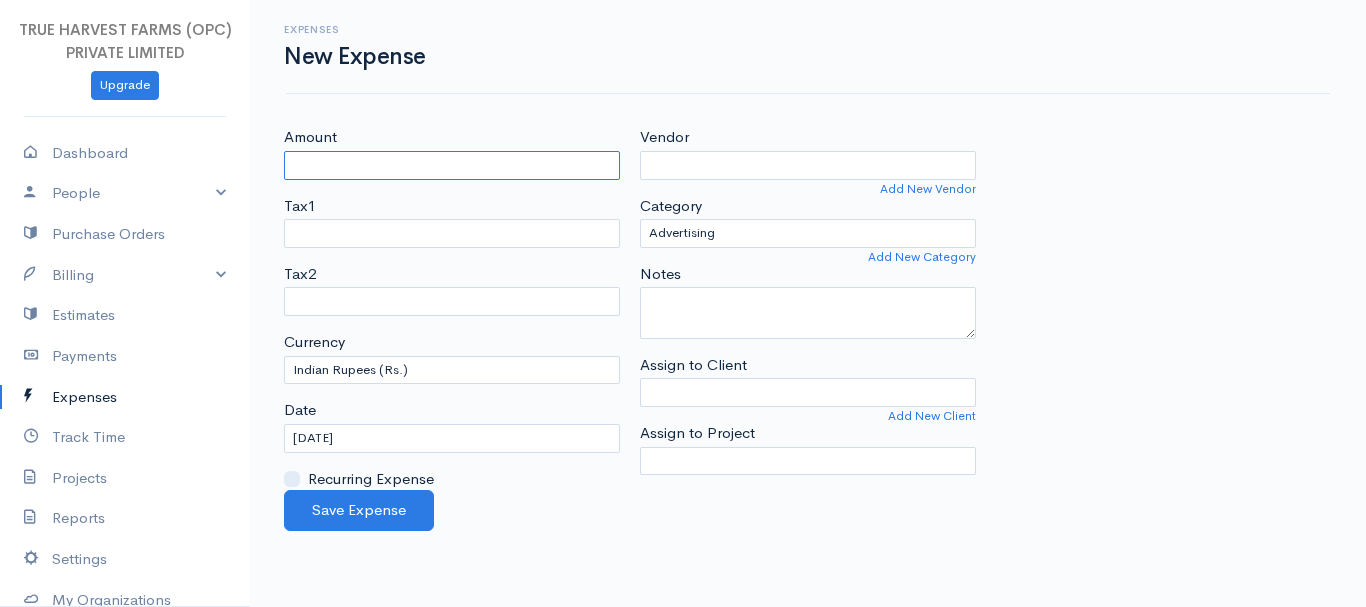 type on "650" 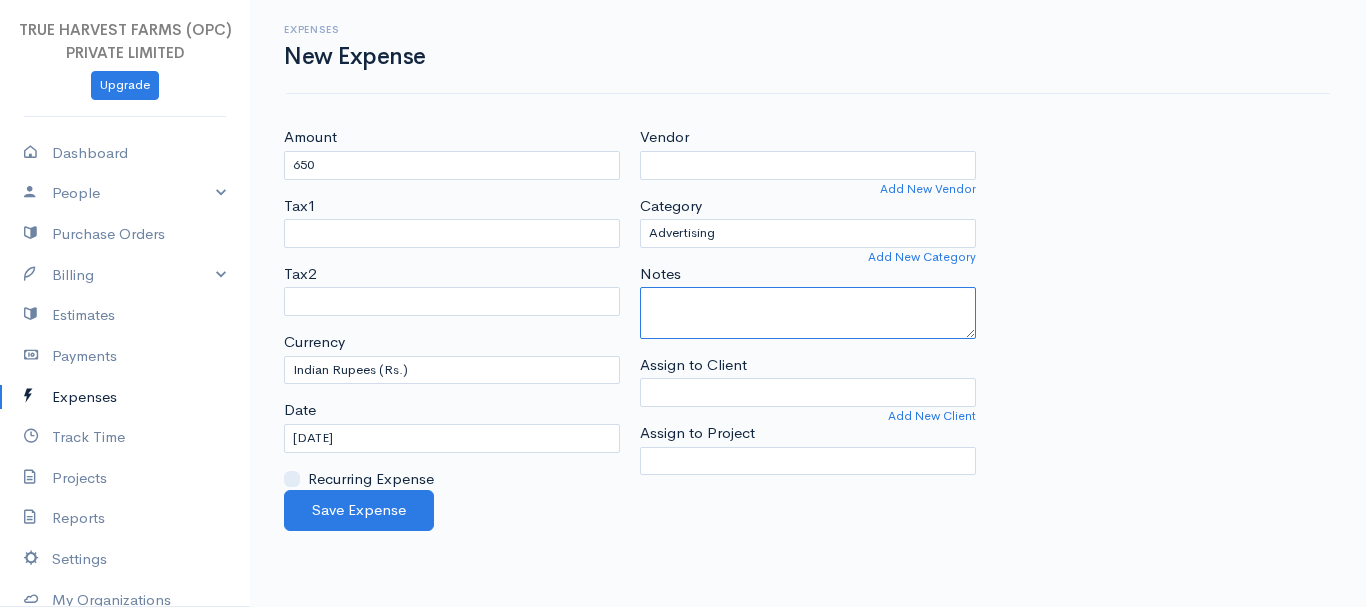 click on "Notes" at bounding box center [808, 313] 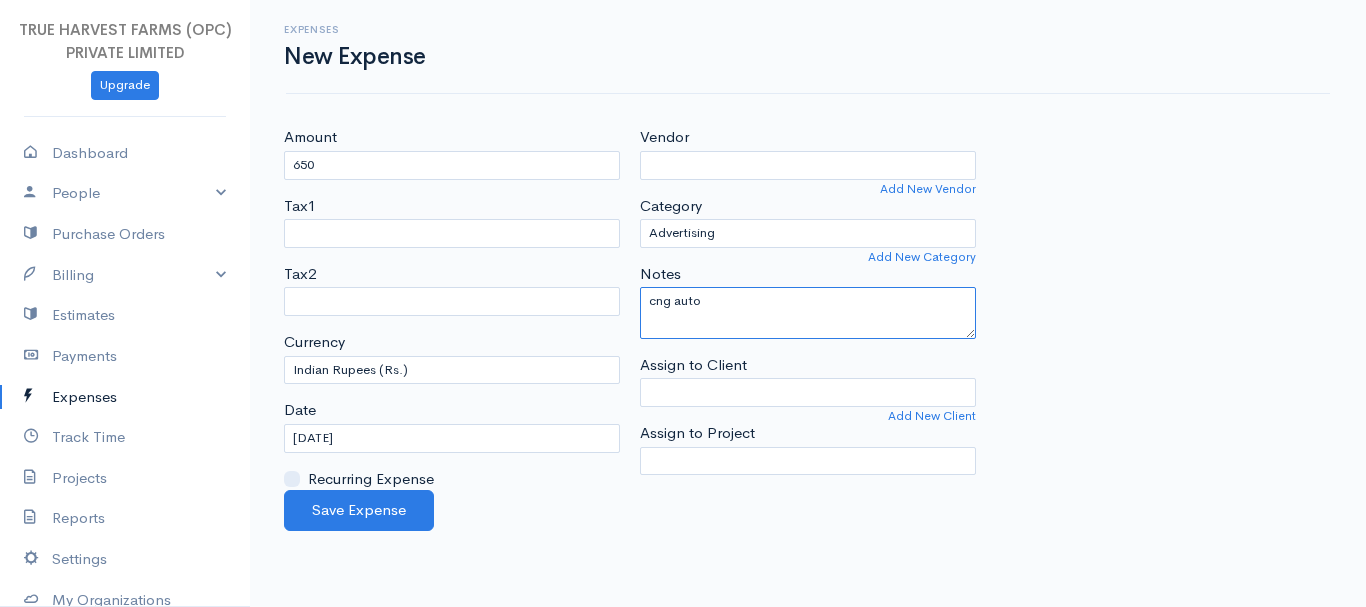 type on "cng auto" 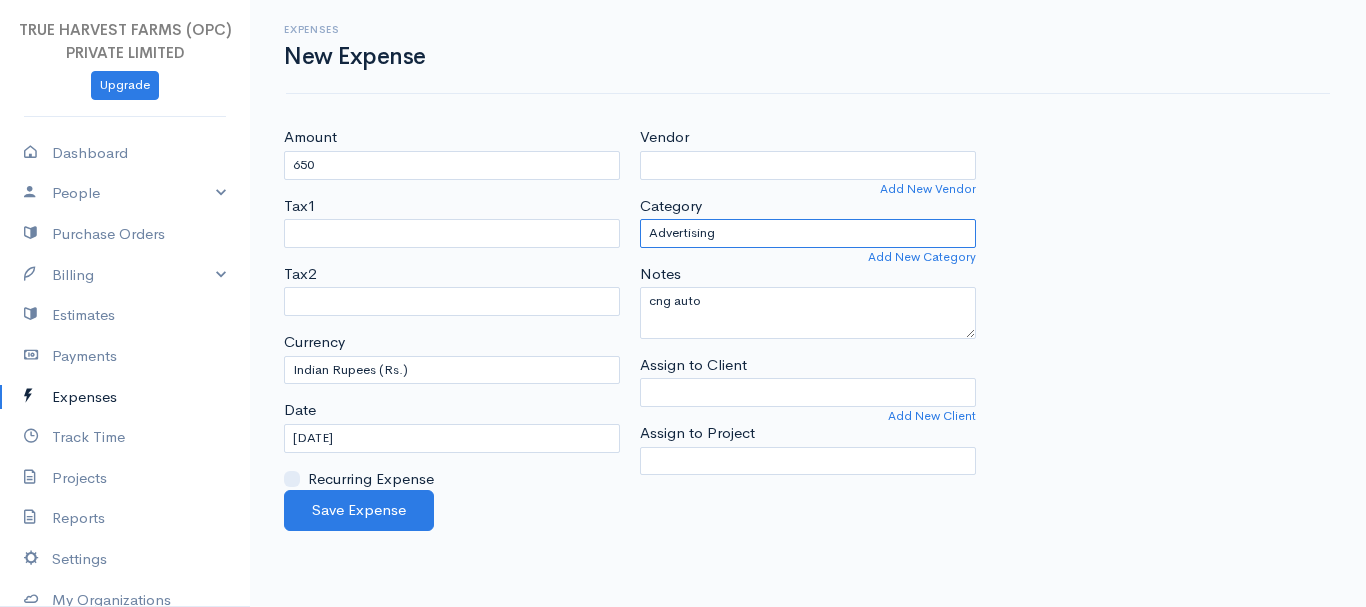 click on "Advertising Car & Truck Expenses Contractors Education Education and Training Employee Benefits Hardware Meals & Entertainment medicine Other Expenses Personal Professional Services Rent or Lease Supplies Travel Utilities" at bounding box center [808, 233] 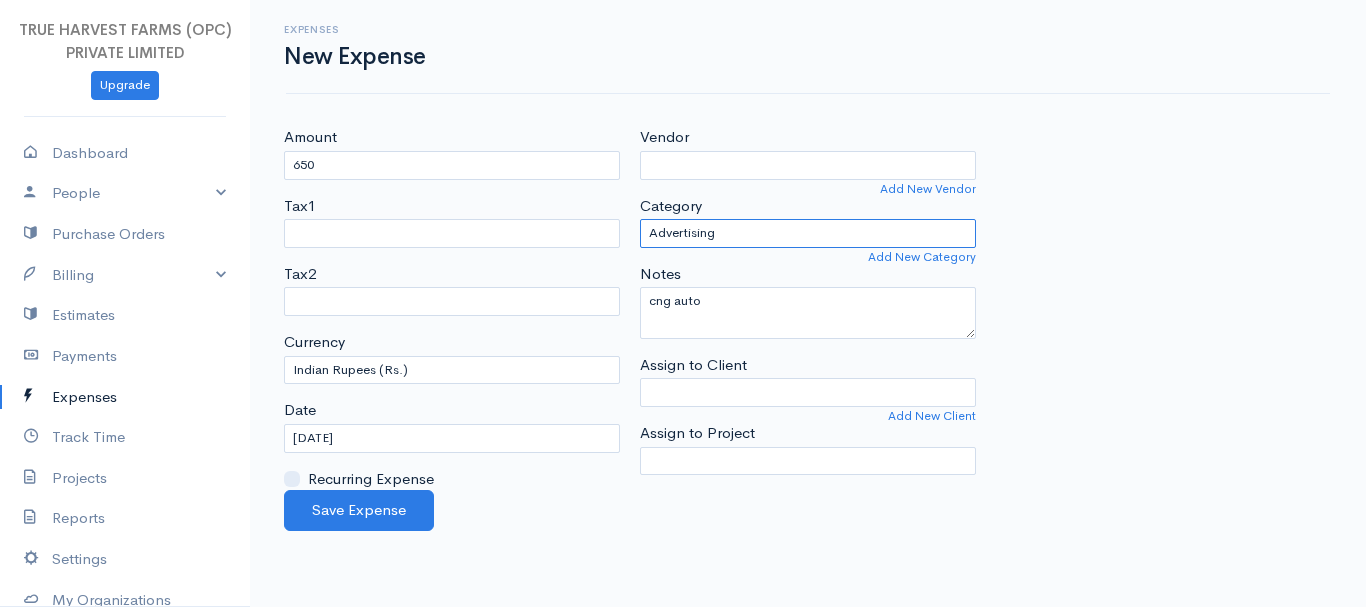 select on "Travel" 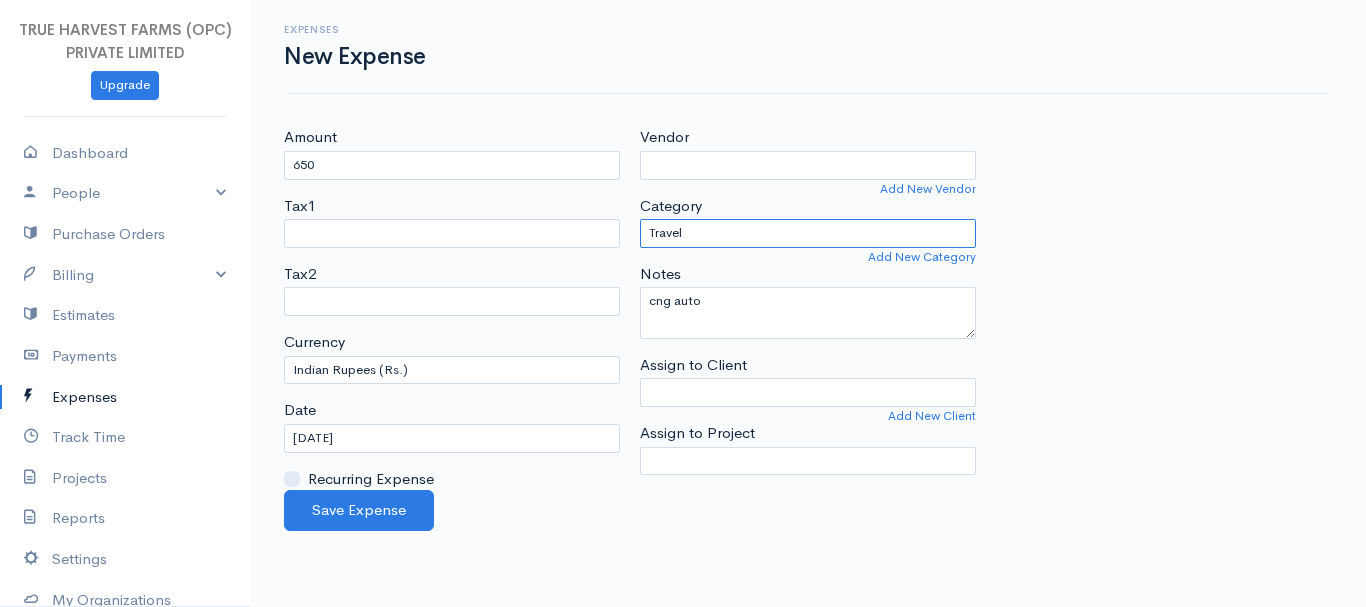 click on "Advertising Car & Truck Expenses Contractors Education Education and Training Employee Benefits Hardware Meals & Entertainment medicine Other Expenses Personal Professional Services Rent or Lease Supplies Travel Utilities" at bounding box center [808, 233] 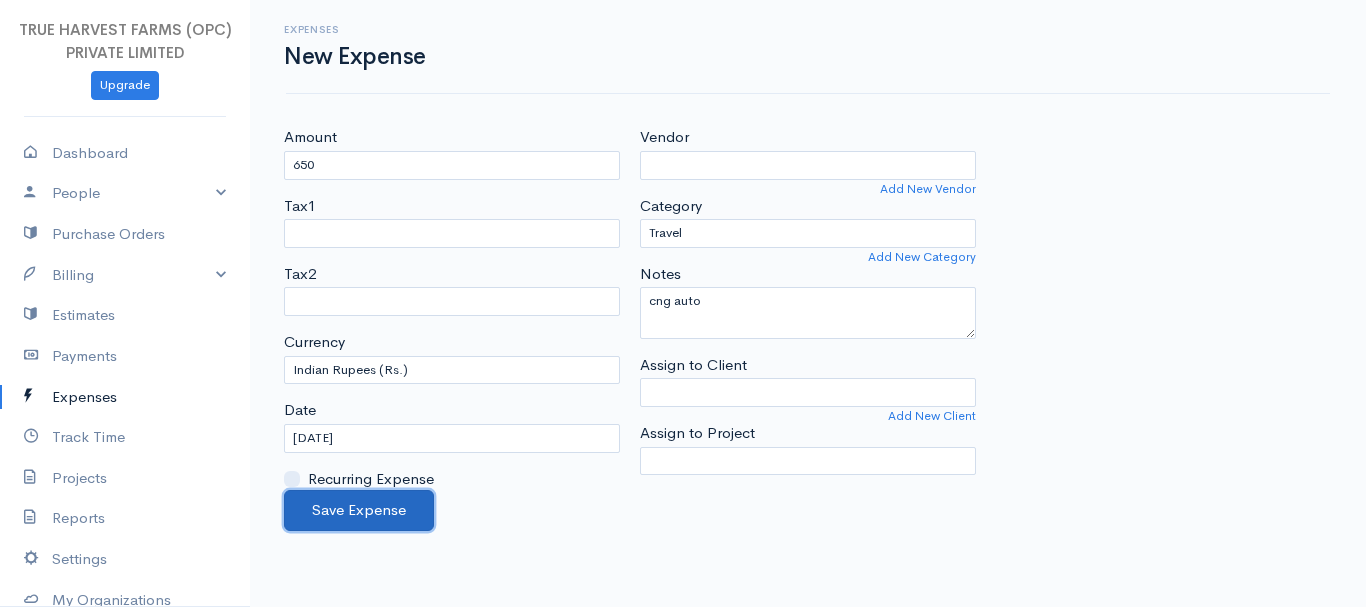 click on "Save Expense" at bounding box center (359, 510) 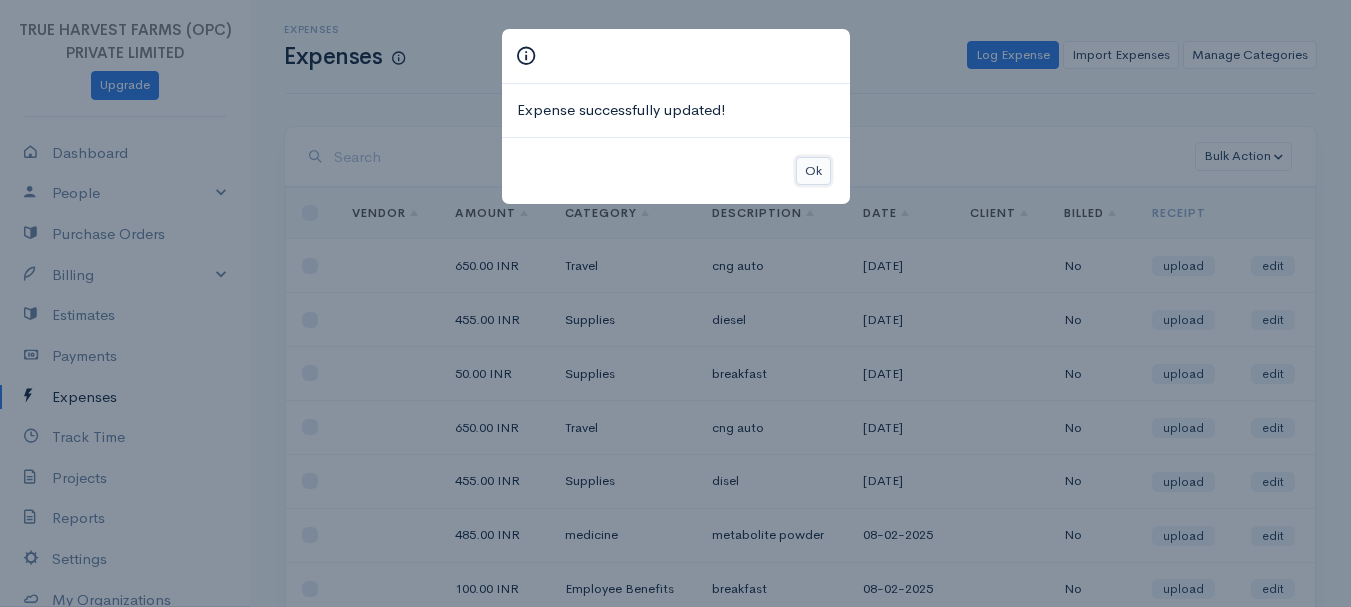 click on "Ok" at bounding box center (813, 171) 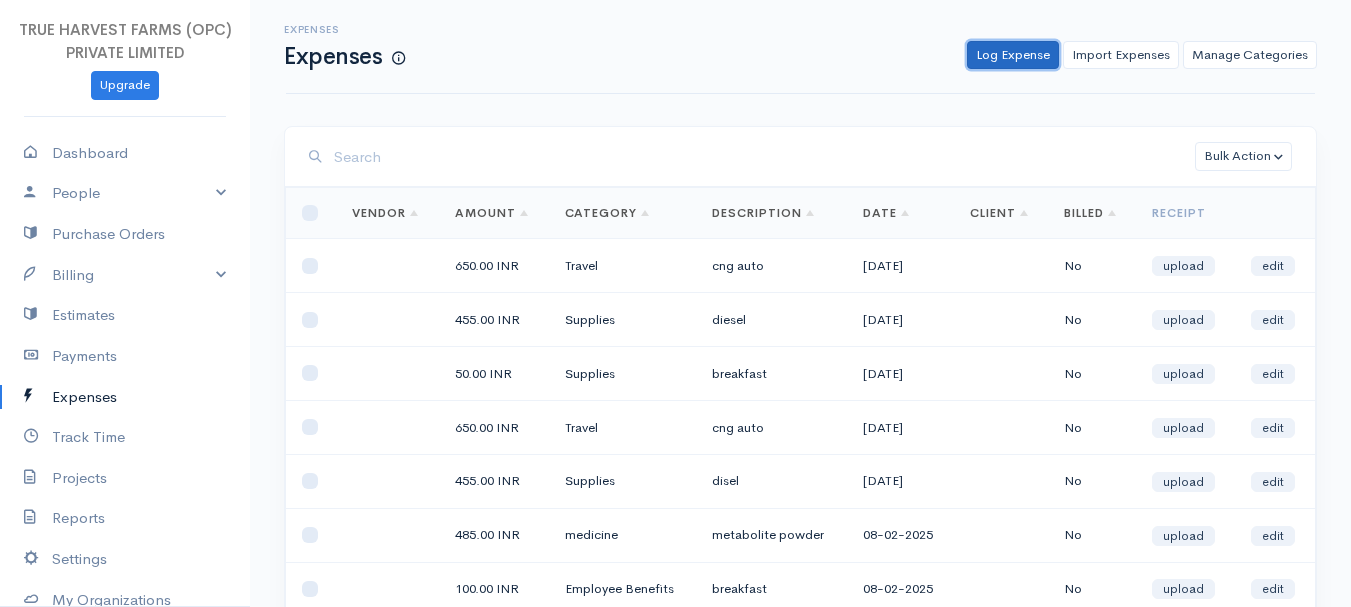 click on "Log Expense" at bounding box center (1013, 55) 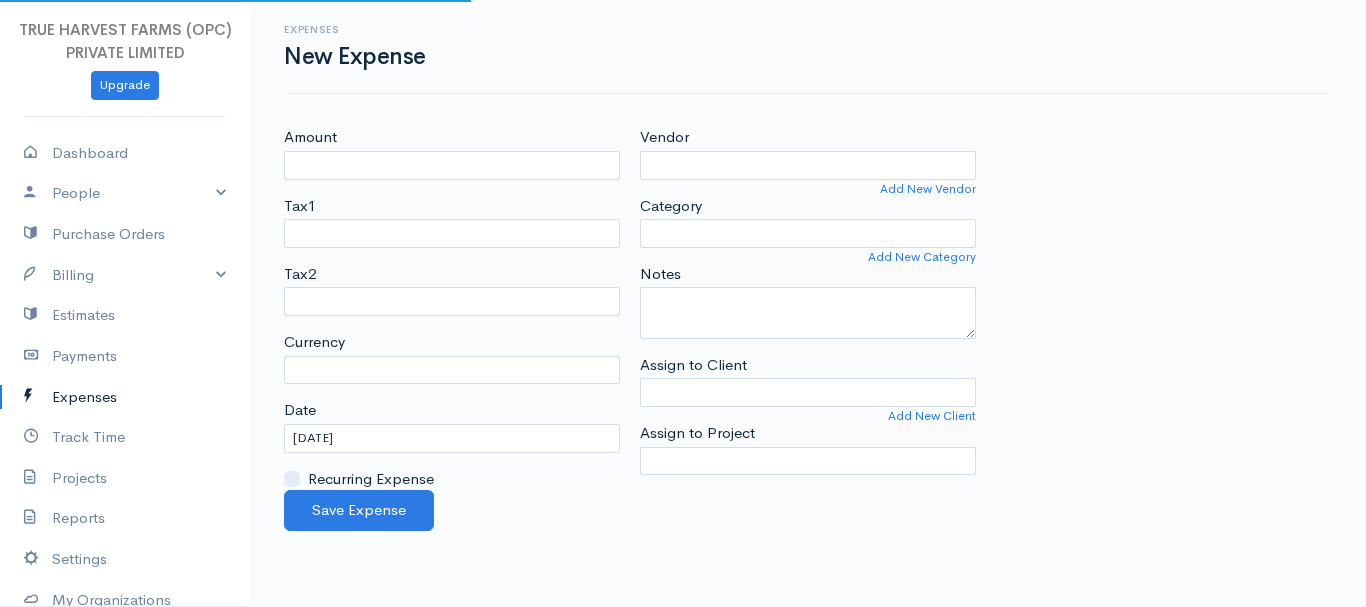 select on "INR" 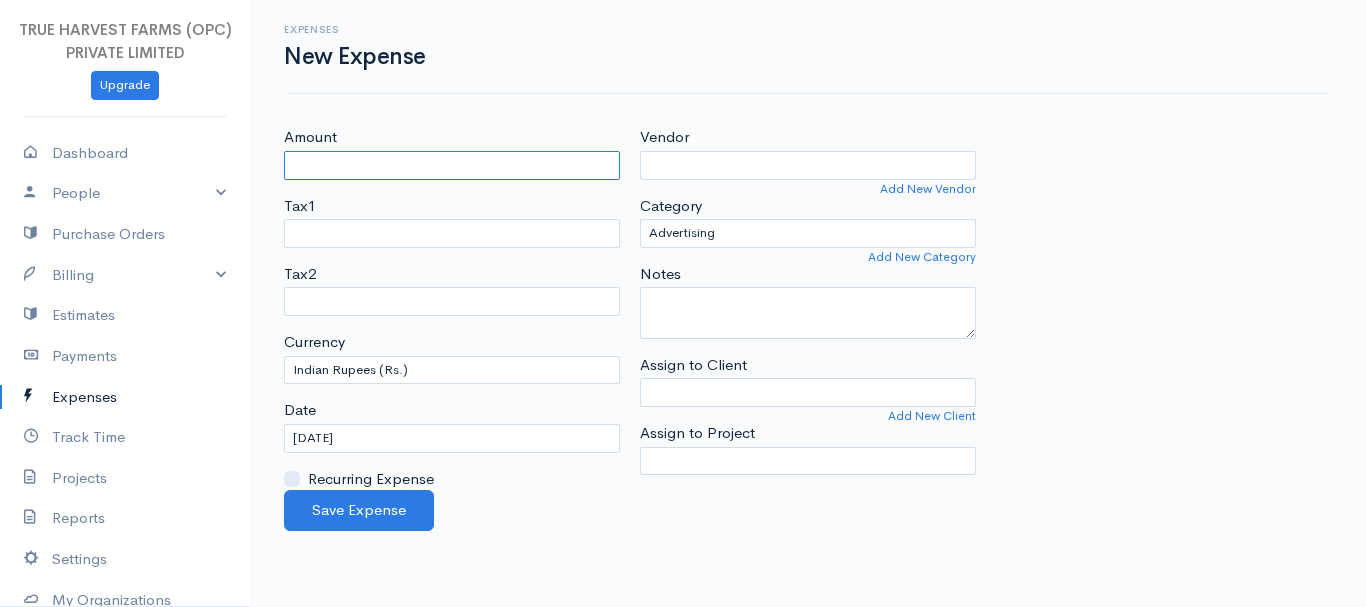click on "Amount" at bounding box center [452, 165] 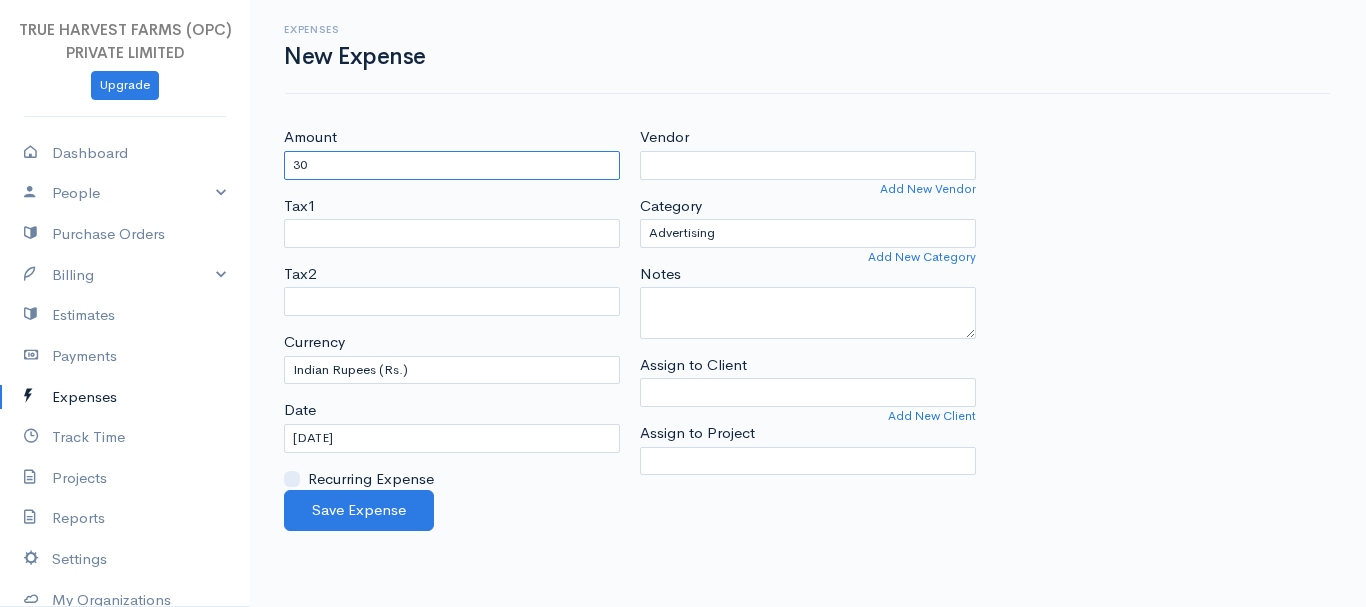 type on "3" 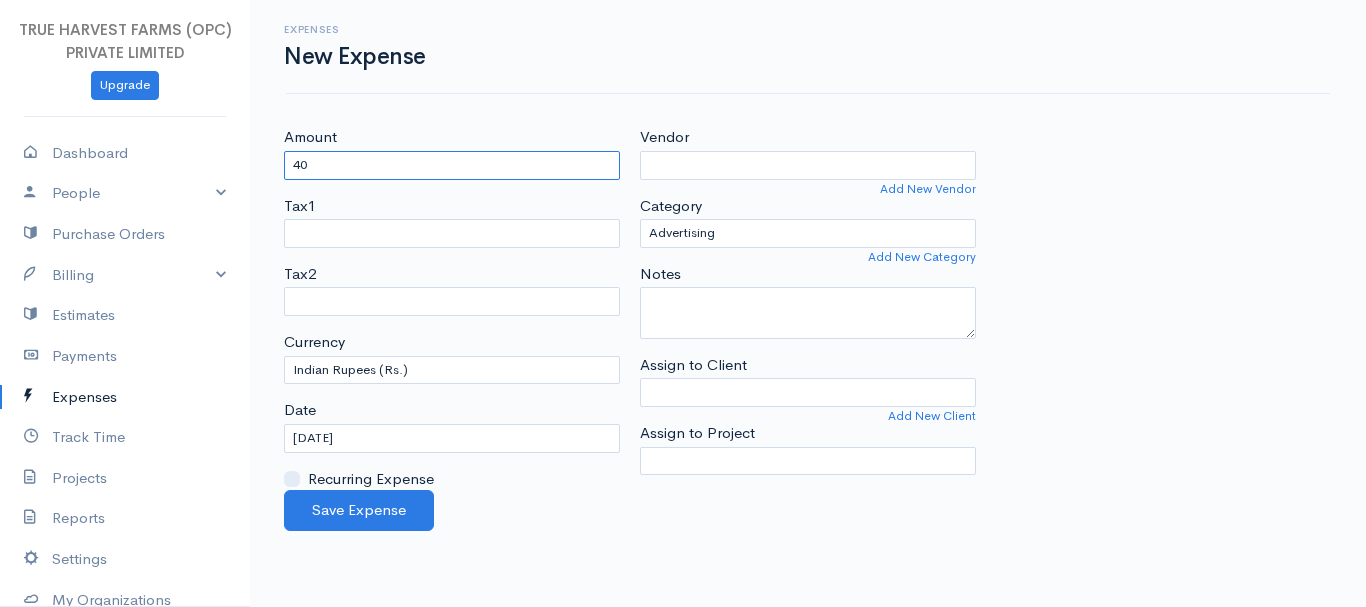 type on "40" 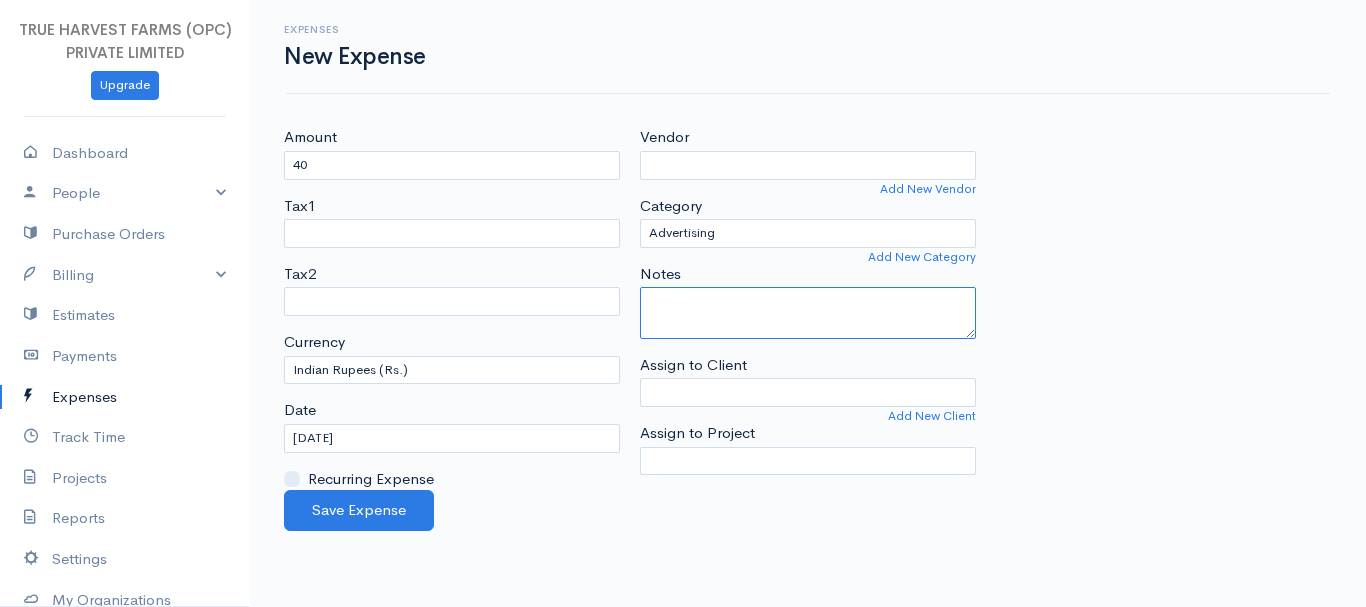 click on "Notes" at bounding box center [808, 313] 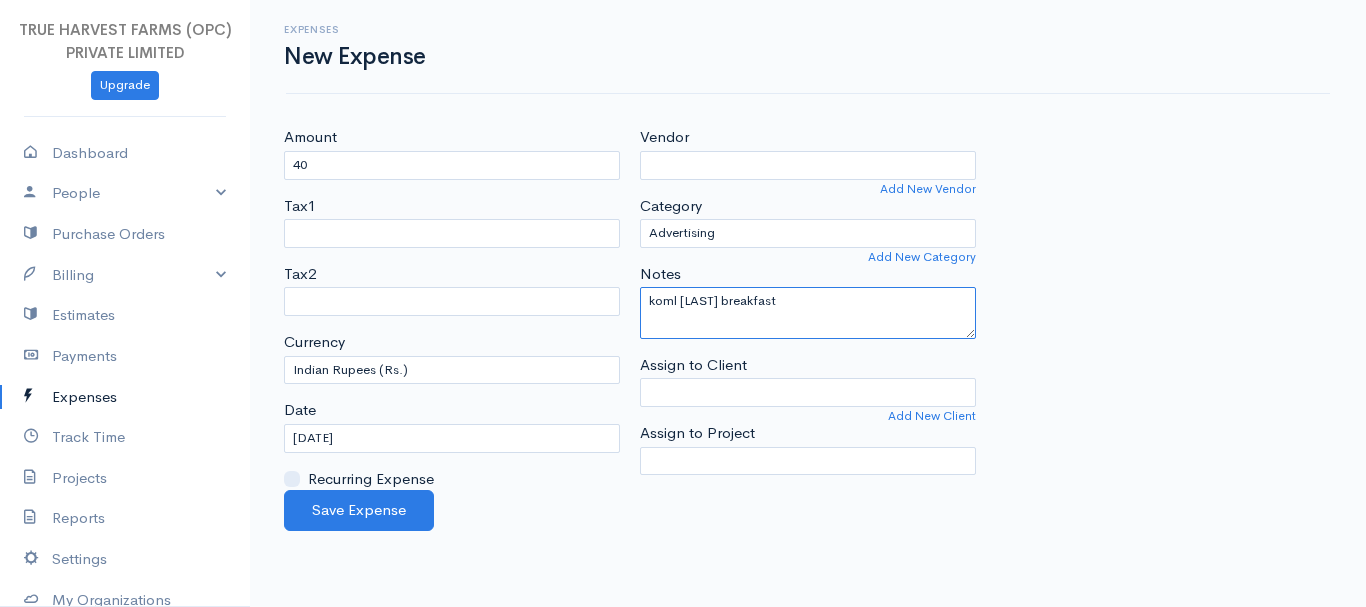 type on "koml [LAST] breakfast" 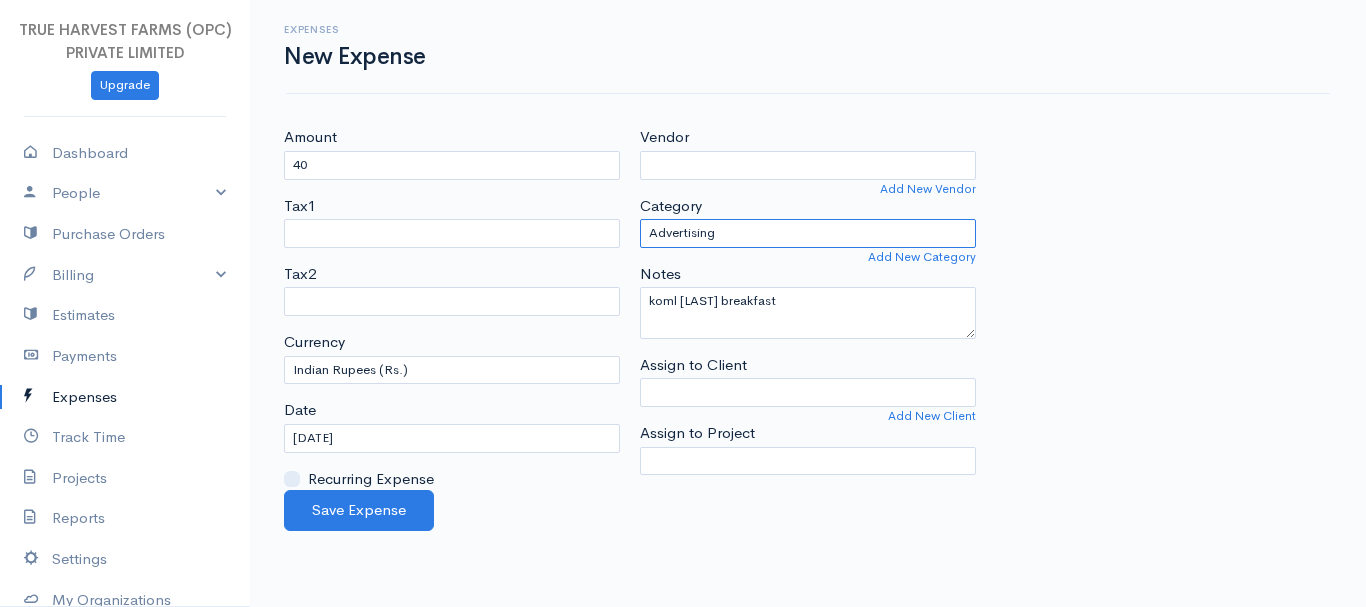 click on "Advertising Car & Truck Expenses Contractors Education Education and Training Employee Benefits Hardware Meals & Entertainment medicine Other Expenses Personal Professional Services Rent or Lease Supplies Travel Utilities" at bounding box center [808, 233] 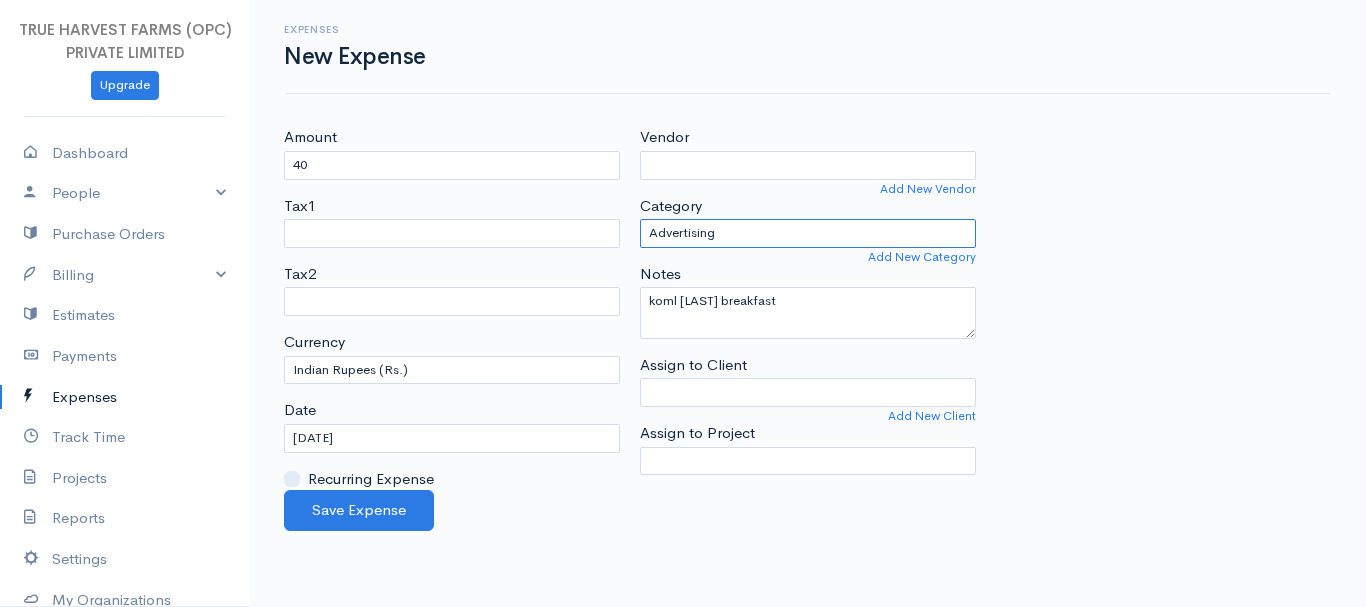 select on "Supplies" 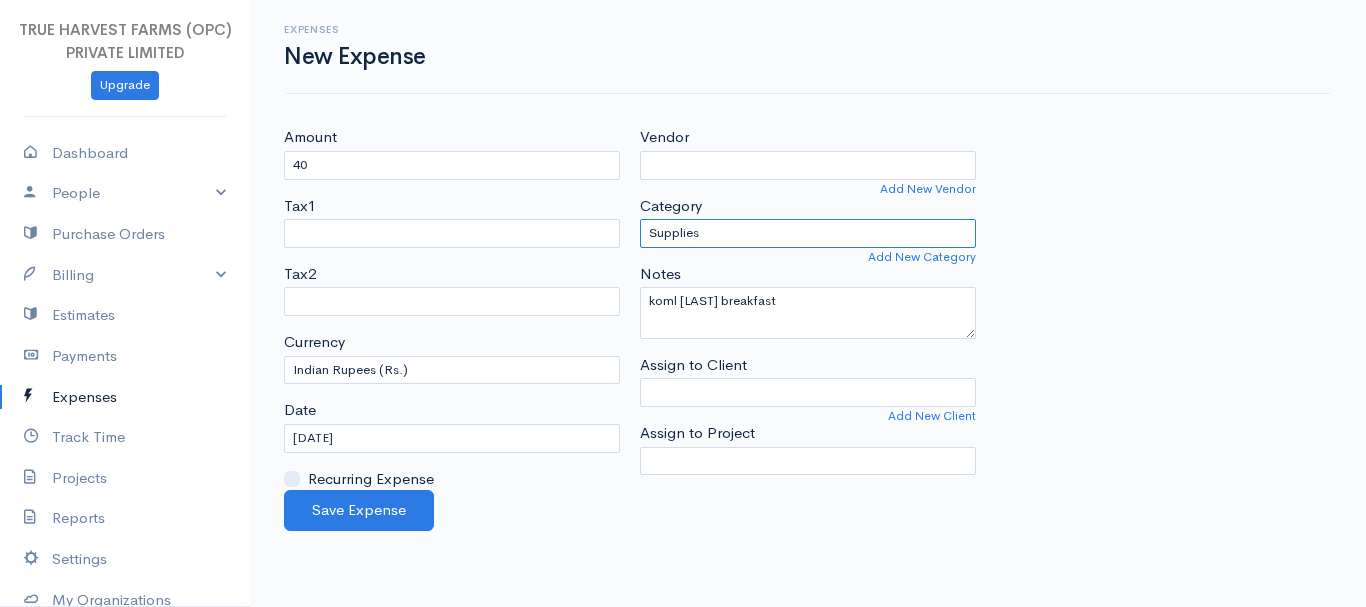 click on "Advertising Car & Truck Expenses Contractors Education Education and Training Employee Benefits Hardware Meals & Entertainment medicine Other Expenses Personal Professional Services Rent or Lease Supplies Travel Utilities" at bounding box center (808, 233) 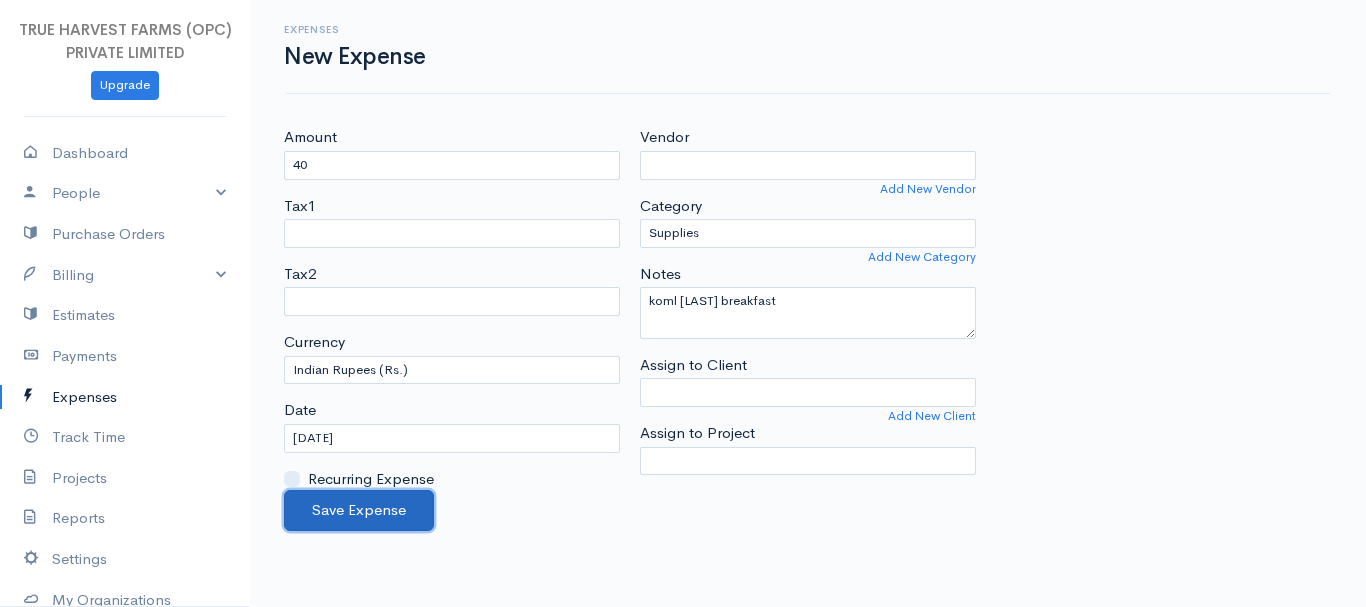 click on "Save Expense" at bounding box center (359, 510) 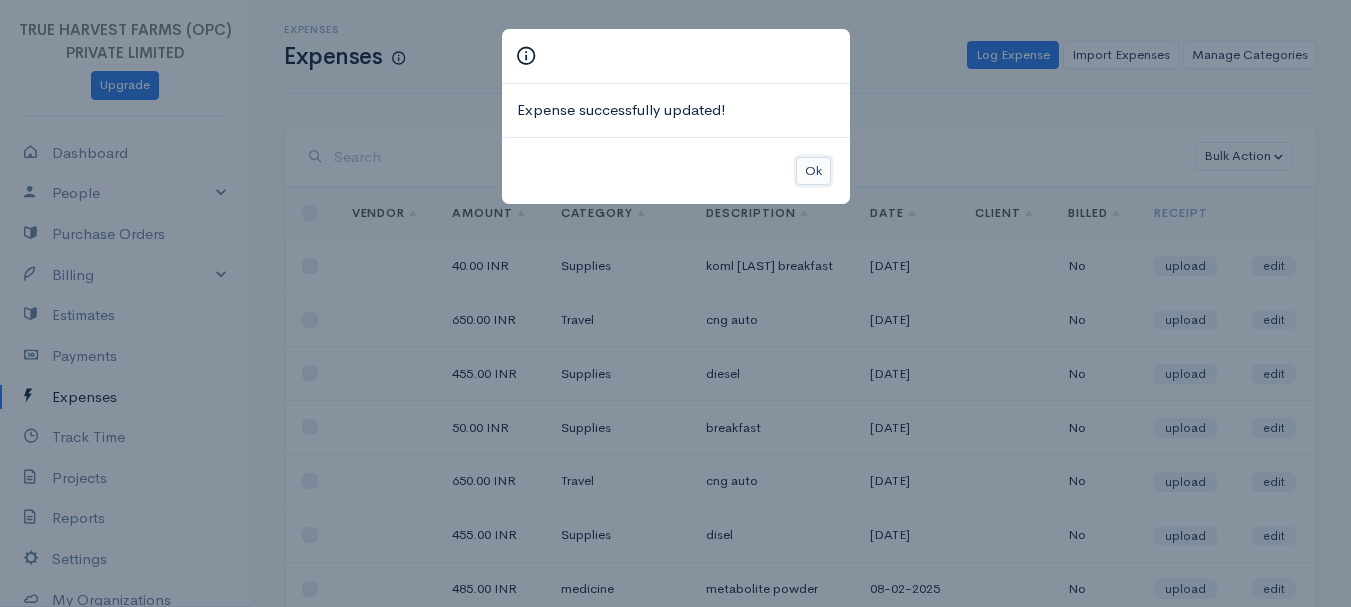 click on "Ok" at bounding box center (813, 171) 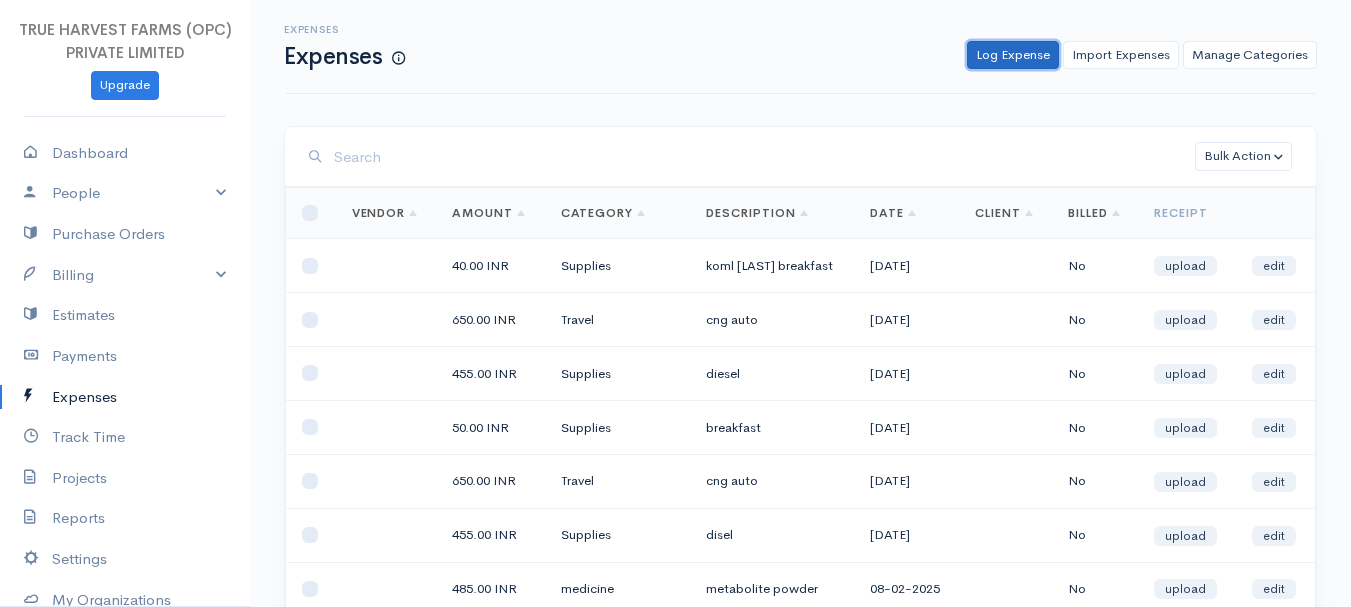 click on "Log Expense" at bounding box center (1013, 55) 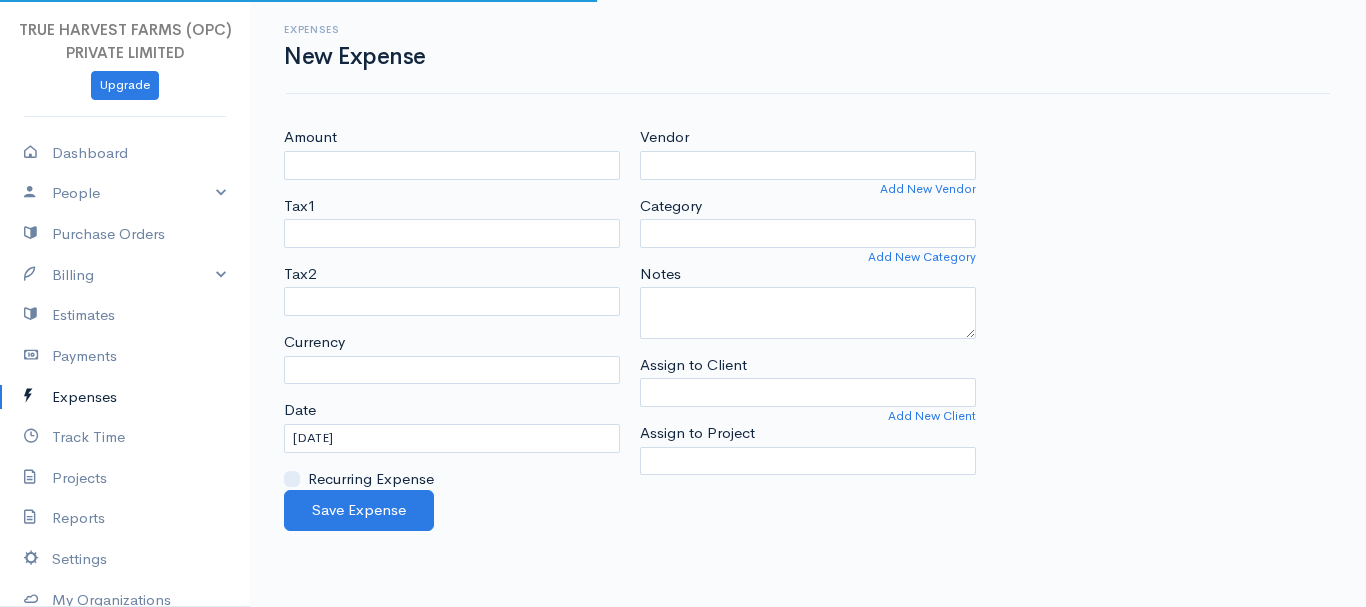 select on "INR" 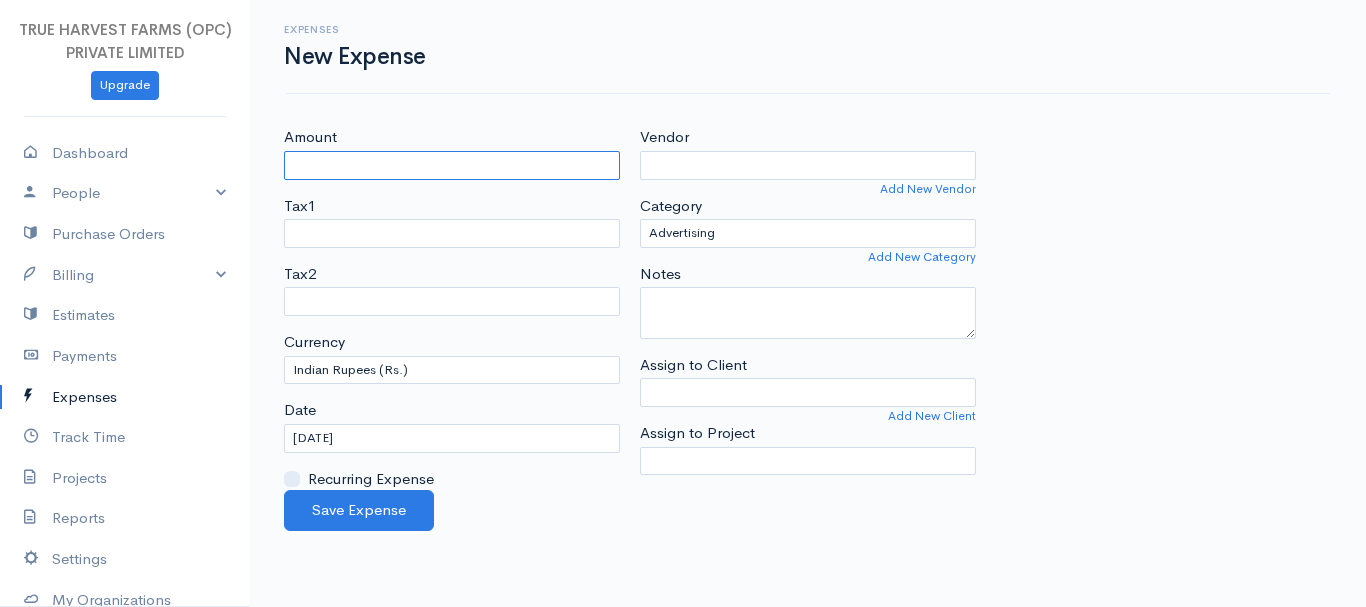 click on "Amount" at bounding box center [452, 165] 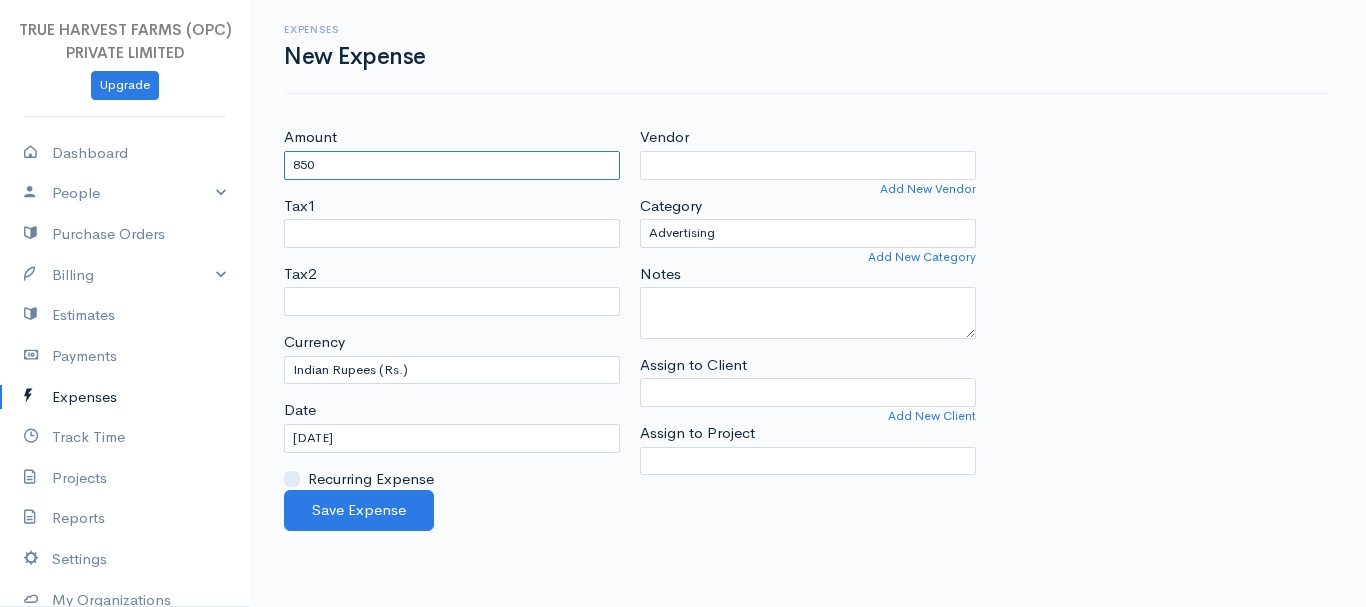 type on "850" 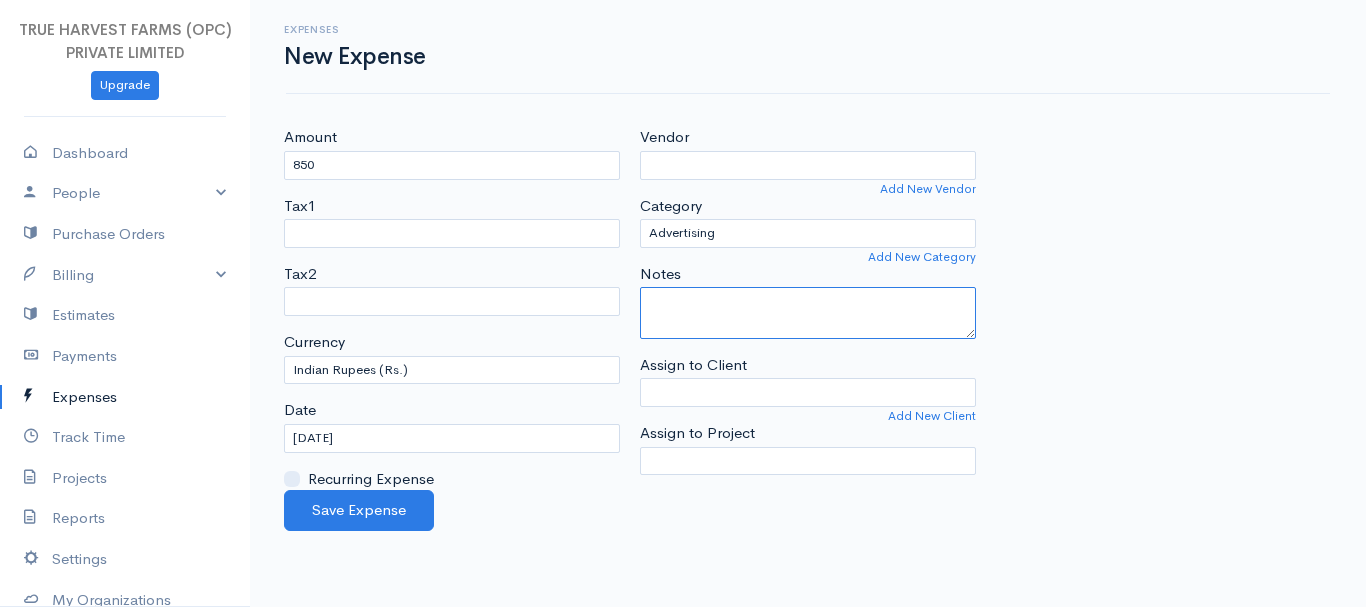 click on "Notes" at bounding box center [808, 313] 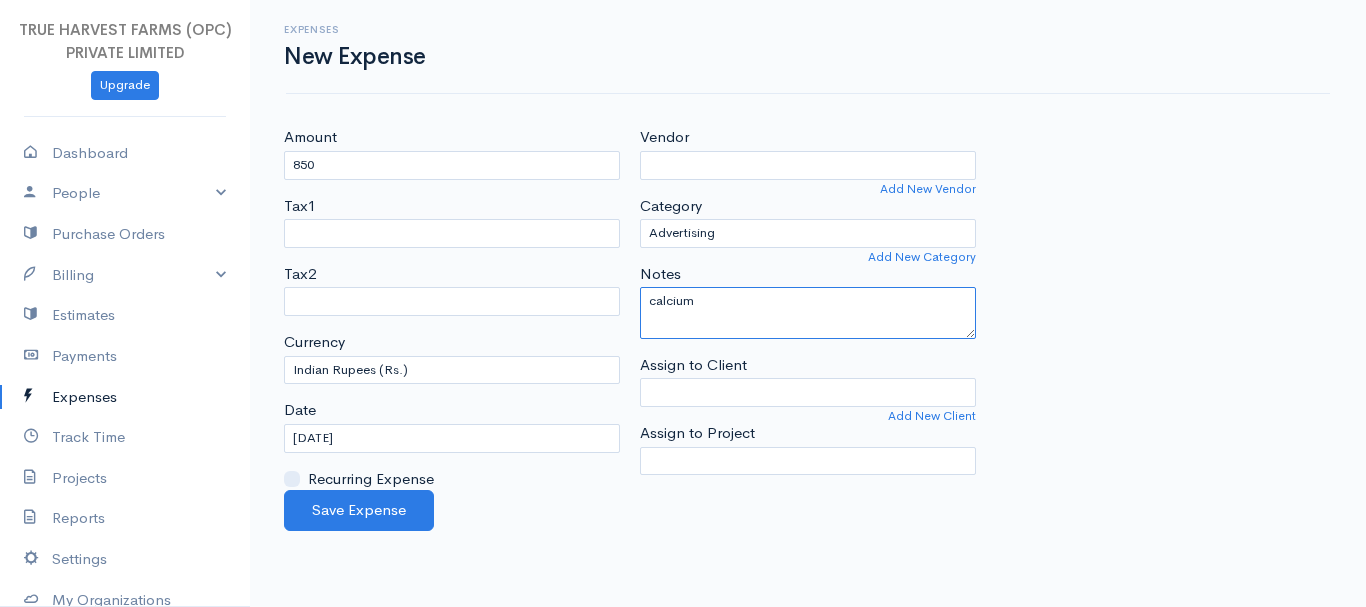 type on "calcium" 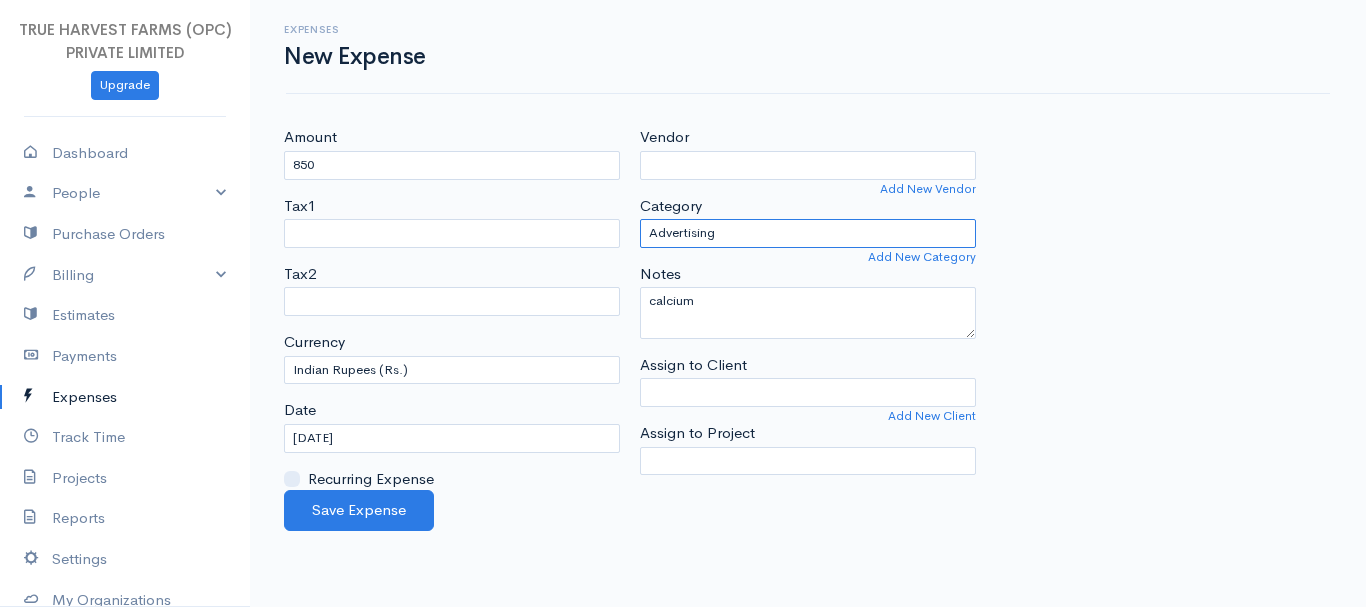 click on "Advertising Car & Truck Expenses Contractors Education Education and Training Employee Benefits Hardware Meals & Entertainment medicine Other Expenses Personal Professional Services Rent or Lease Supplies Travel Utilities" at bounding box center (808, 233) 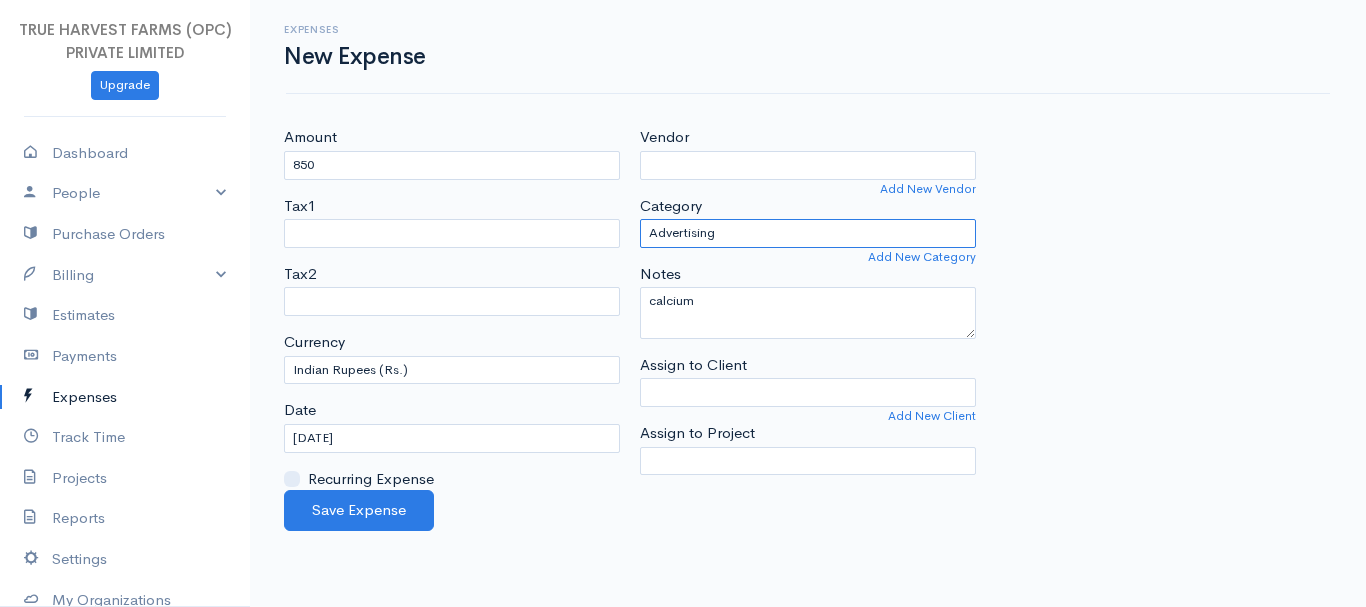 select on "medicine" 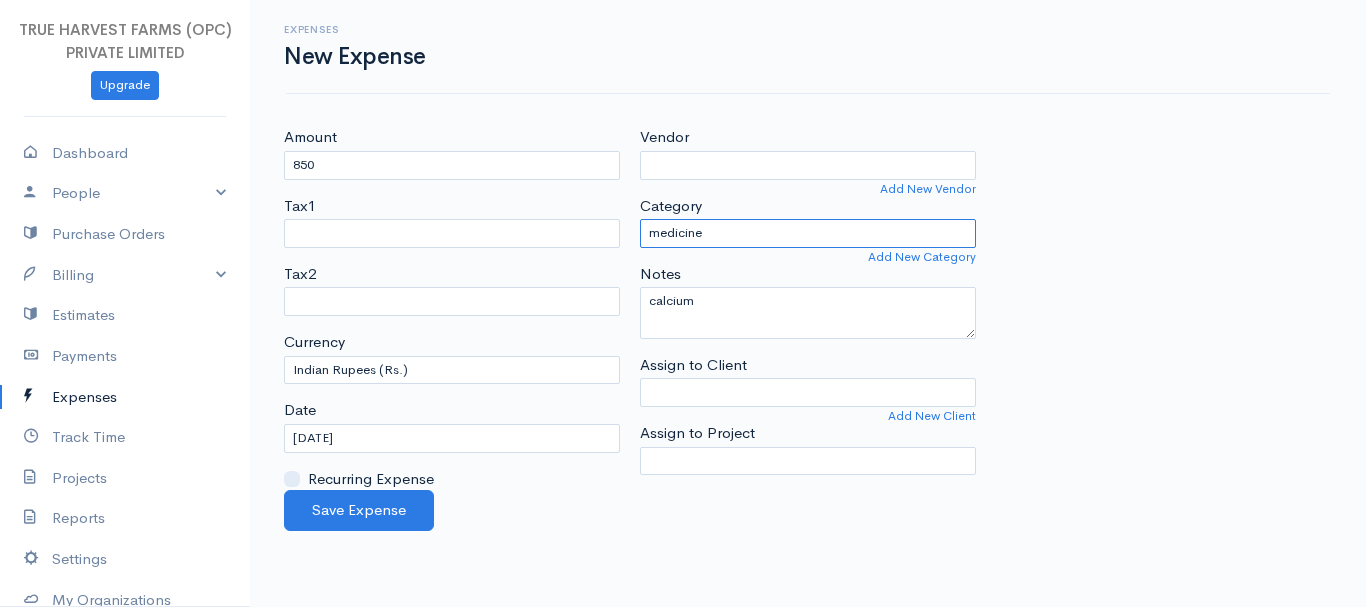 click on "Advertising Car & Truck Expenses Contractors Education Education and Training Employee Benefits Hardware Meals & Entertainment medicine Other Expenses Personal Professional Services Rent or Lease Supplies Travel Utilities" at bounding box center (808, 233) 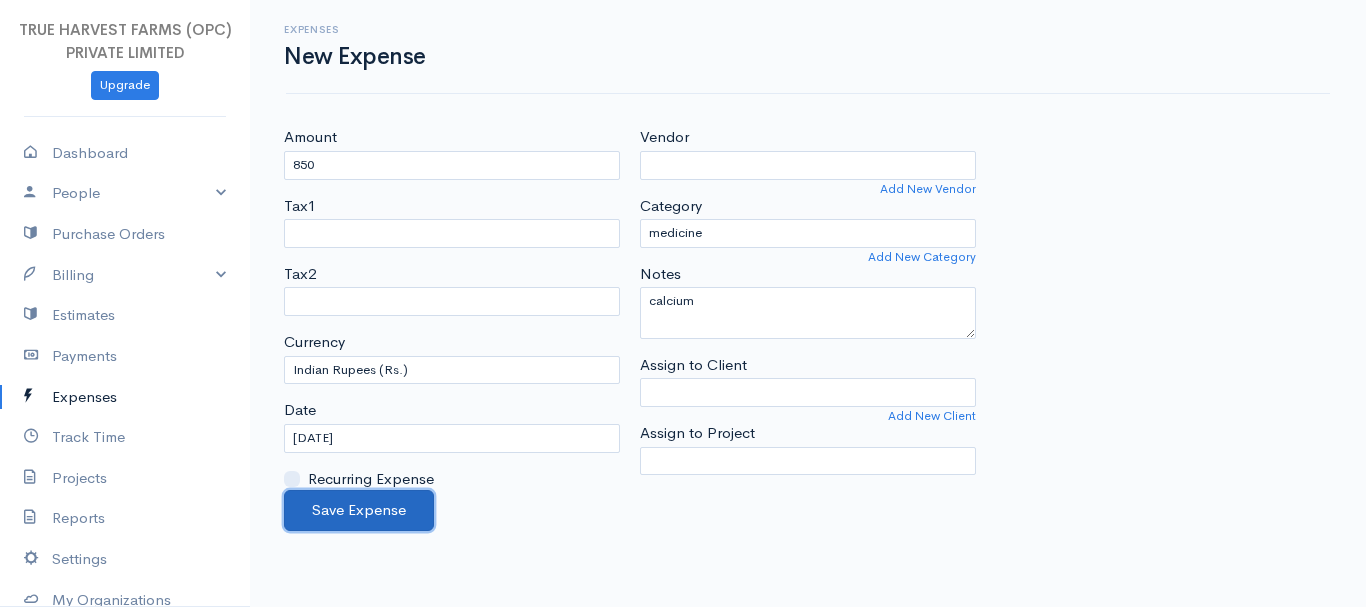 click on "Save Expense" at bounding box center (359, 510) 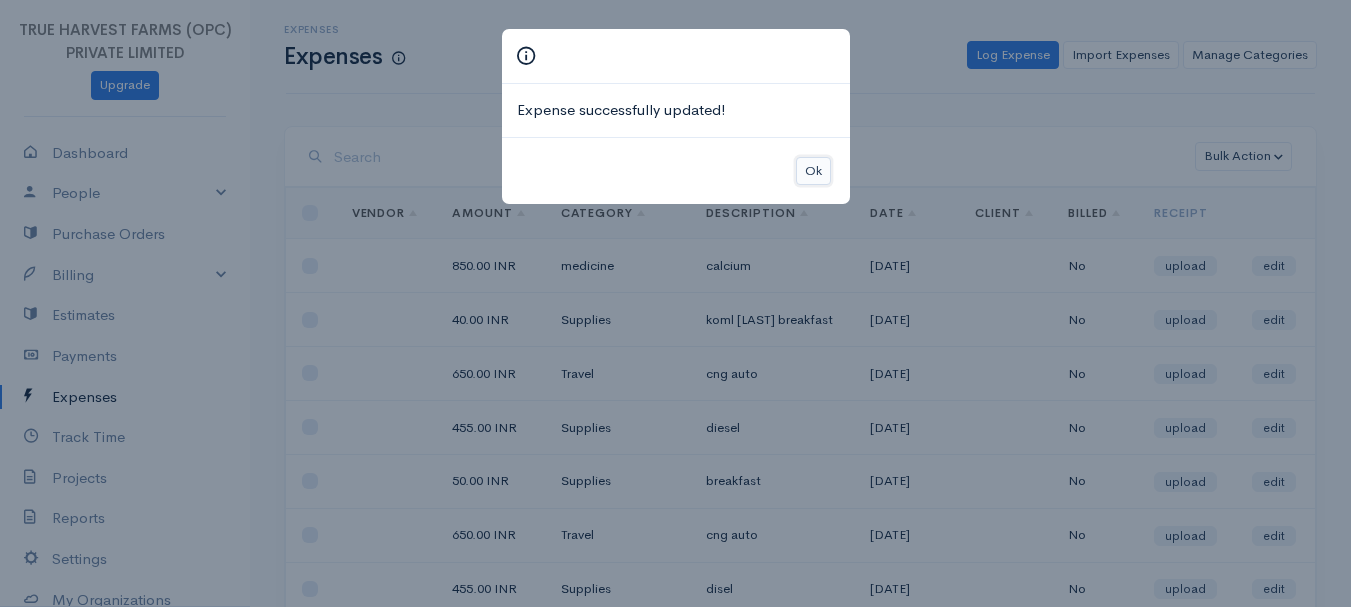 click on "Ok" at bounding box center (813, 171) 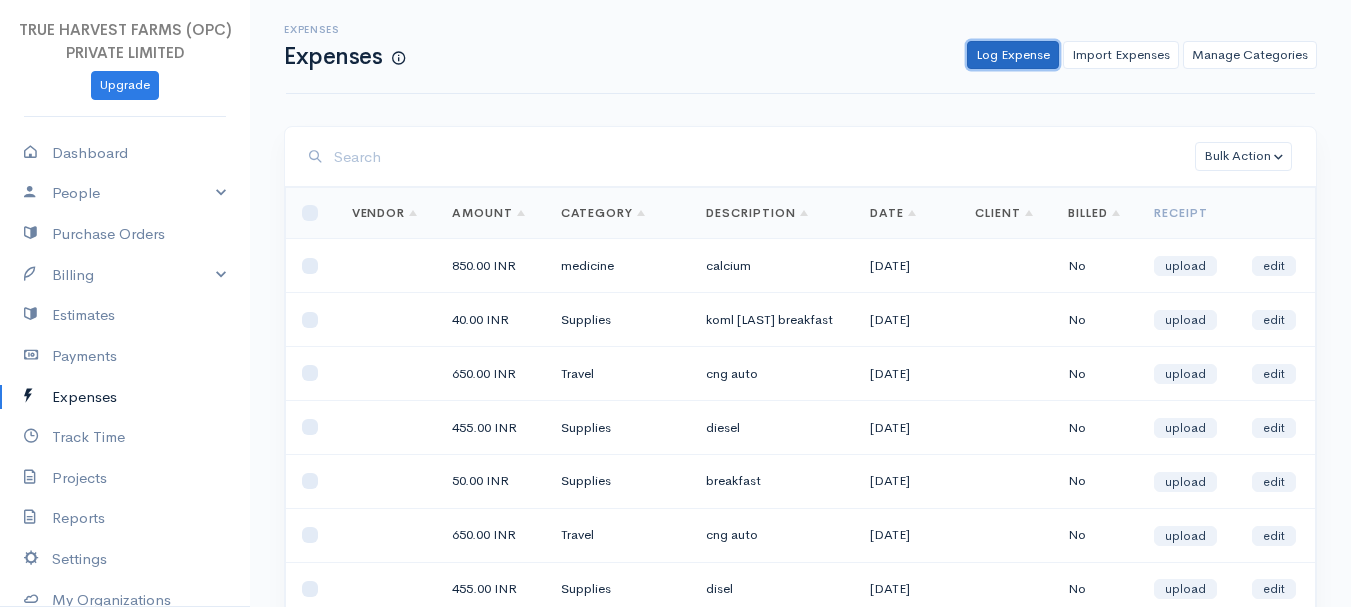 click on "Log Expense" at bounding box center [1013, 55] 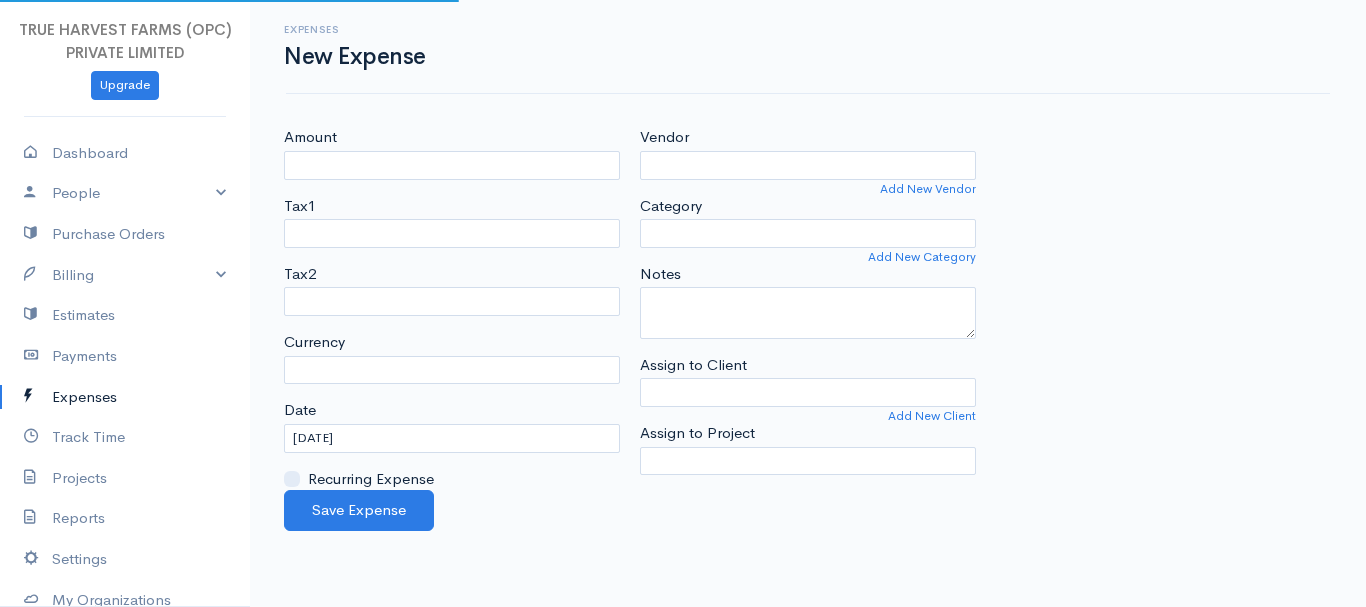 select on "INR" 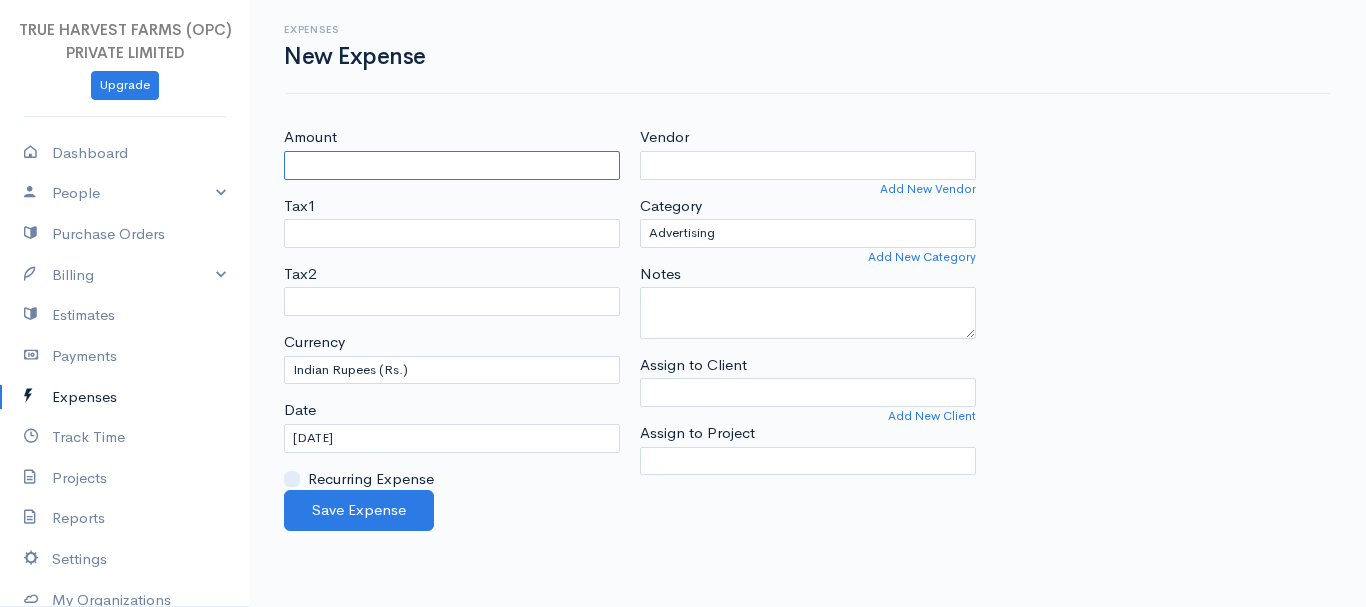 click on "Amount" at bounding box center [452, 165] 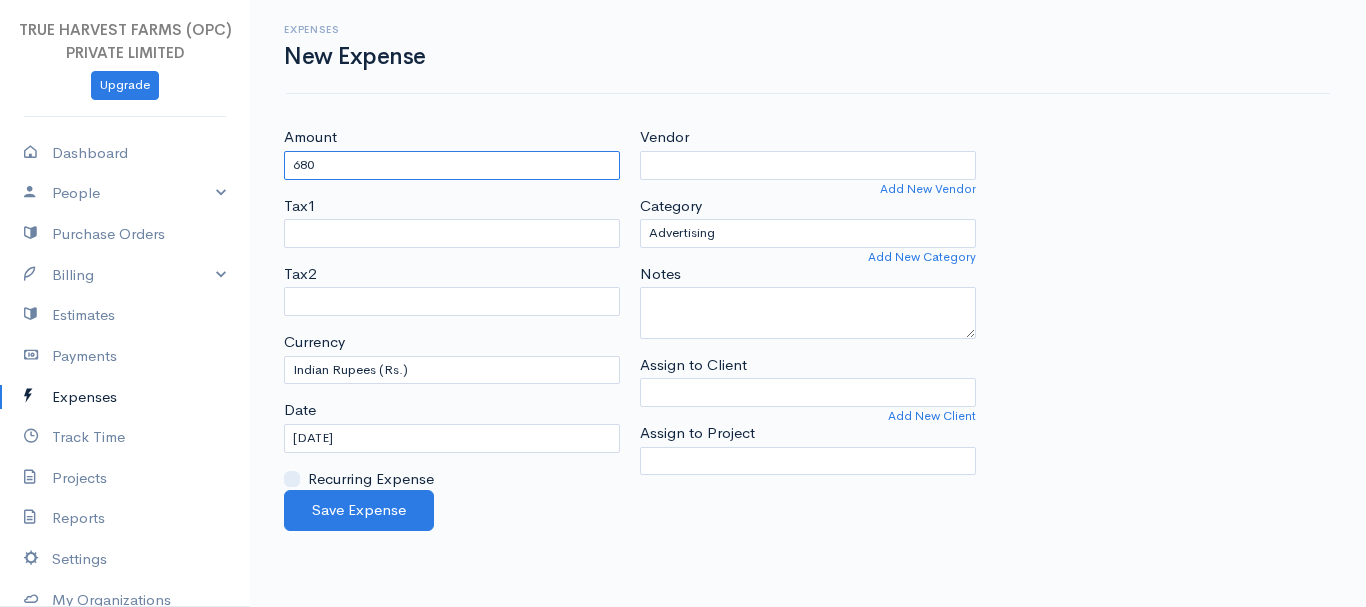 type on "680" 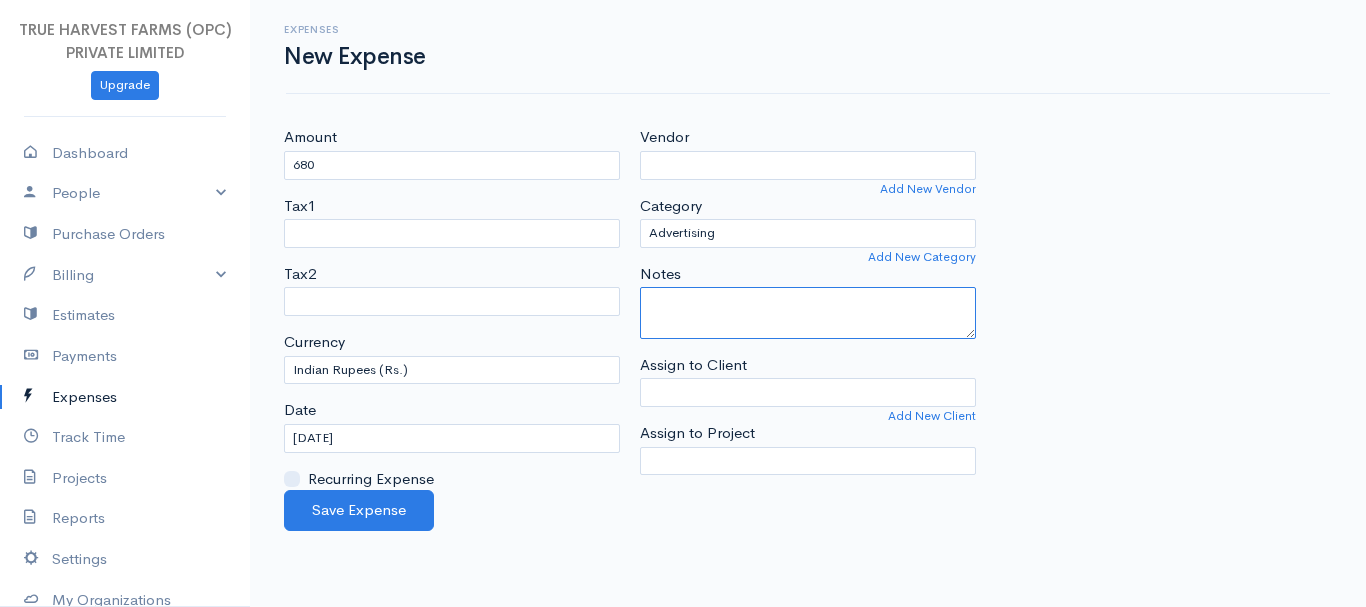 click on "Notes" at bounding box center [808, 313] 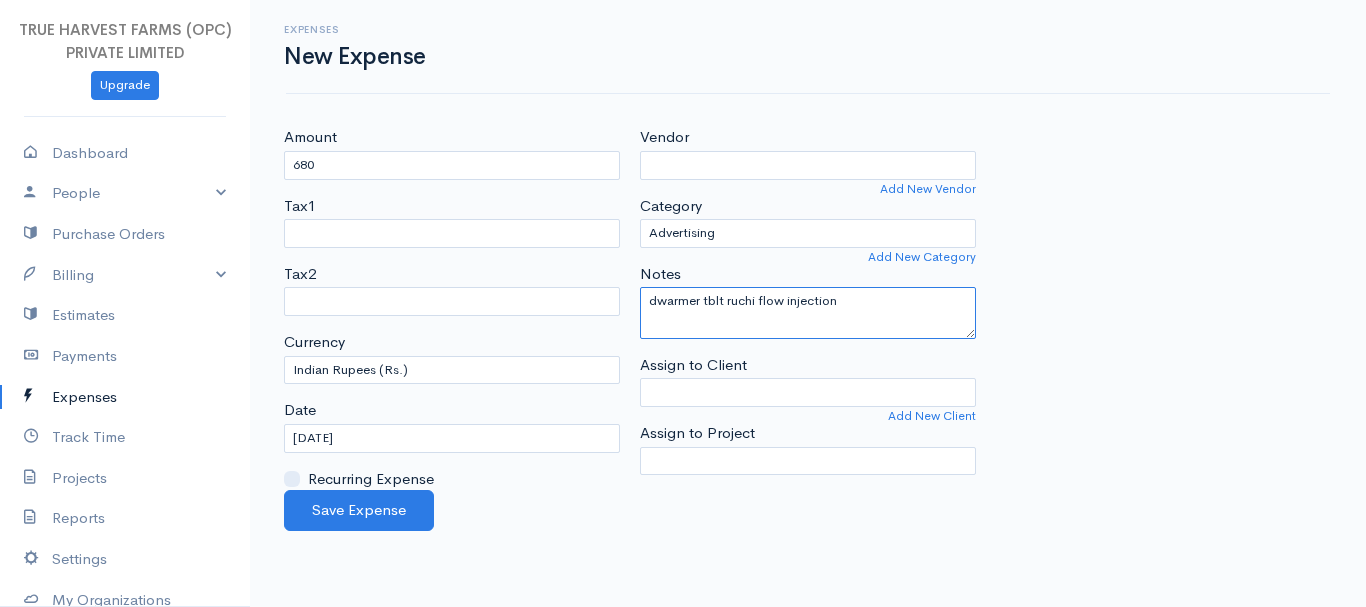 type on "dwarmer tblt ruchi flow injection" 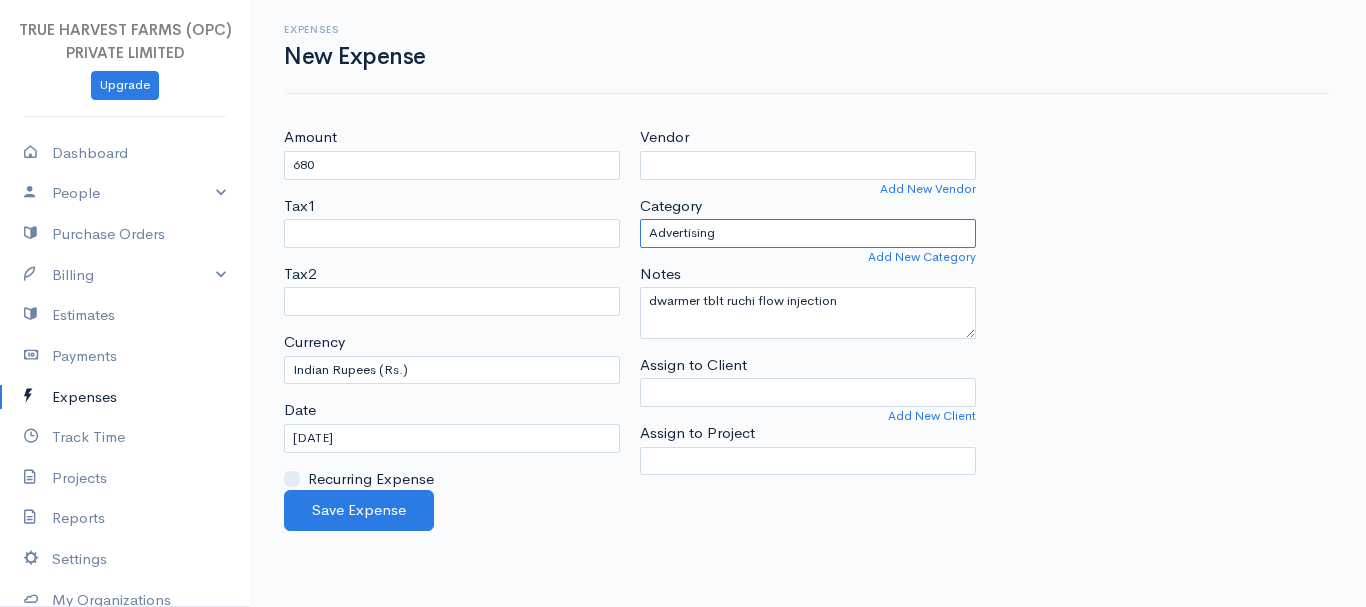 click on "Advertising Car & Truck Expenses Contractors Education Education and Training Employee Benefits Hardware Meals & Entertainment medicine Other Expenses Personal Professional Services Rent or Lease Supplies Travel Utilities" at bounding box center (808, 233) 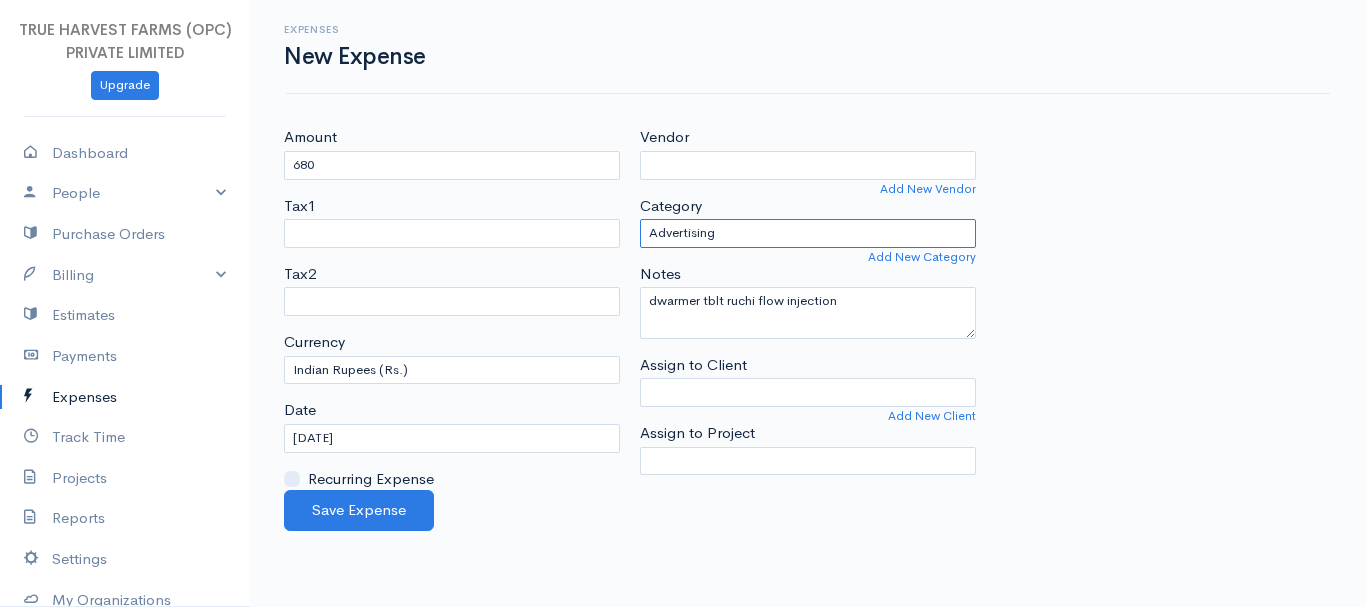 select on "medicine" 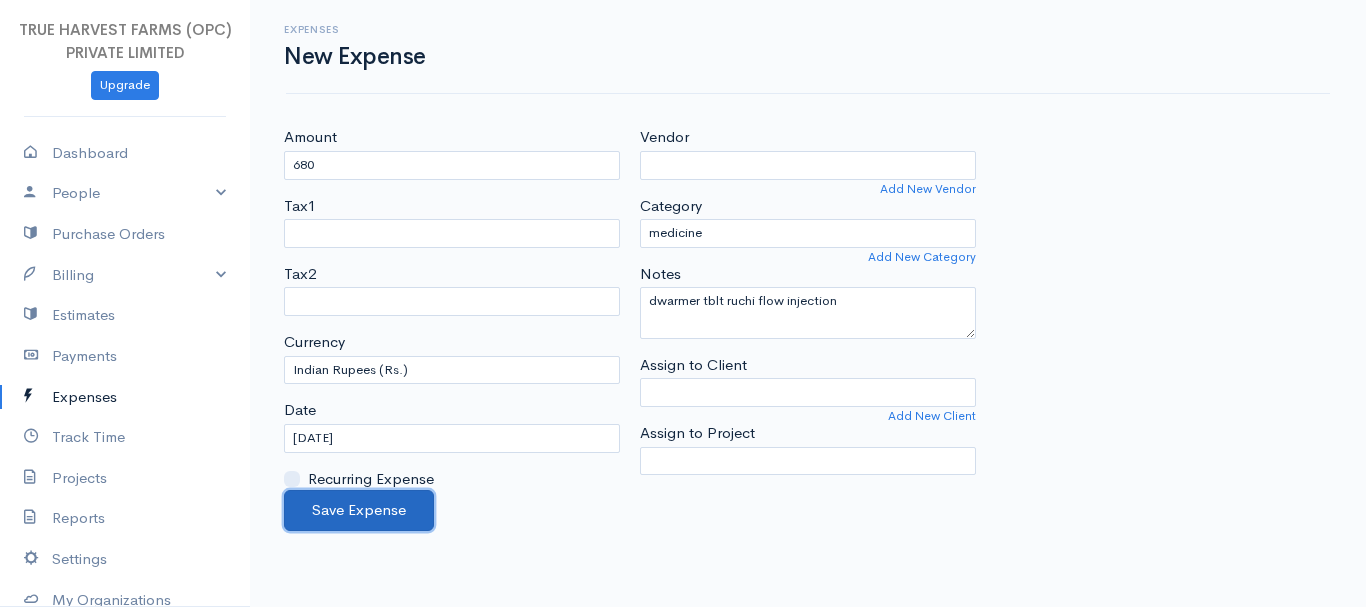 click on "Save Expense" at bounding box center (359, 510) 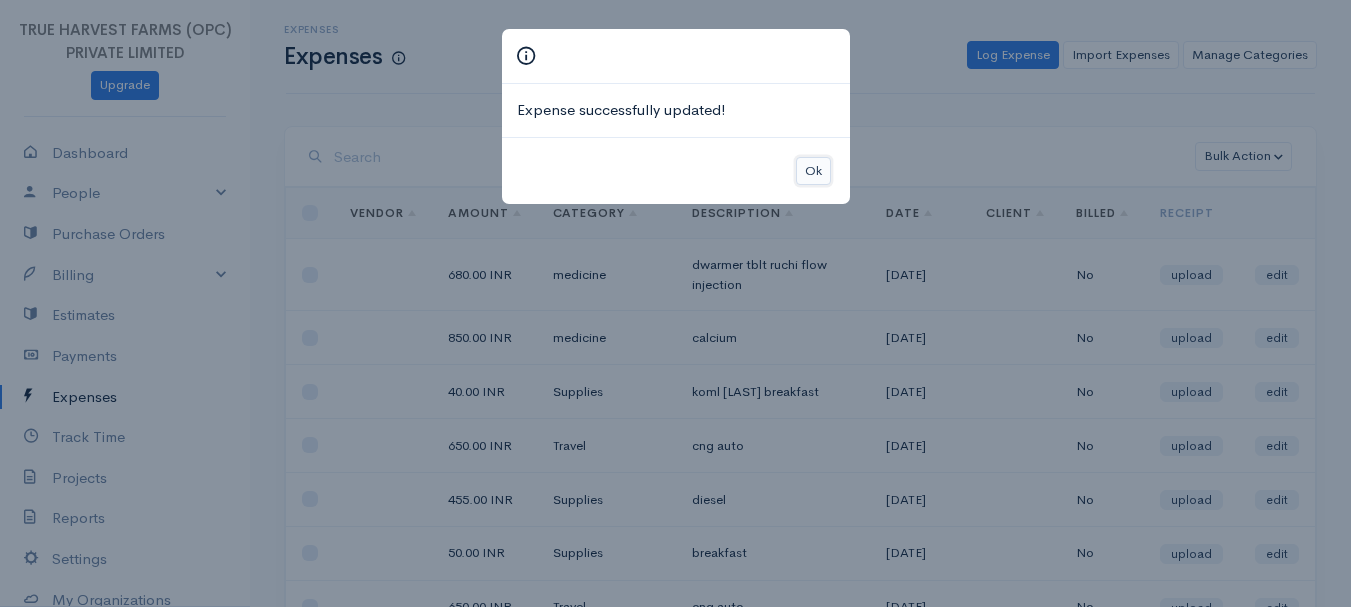 click on "Ok" at bounding box center (813, 171) 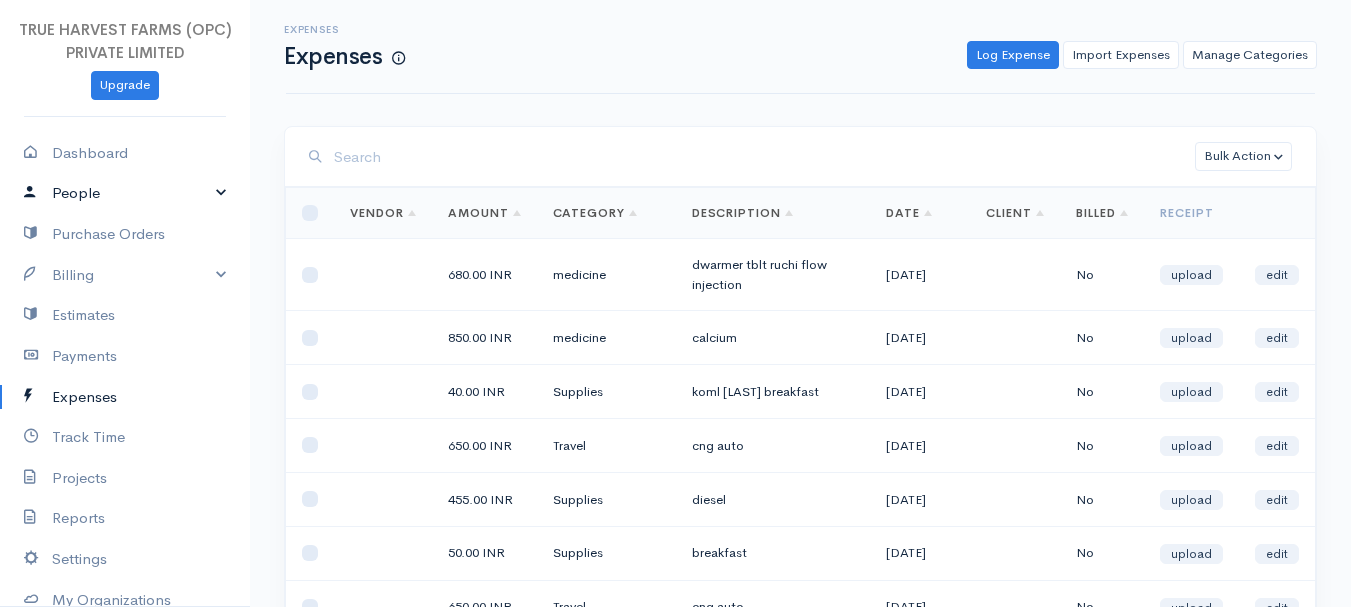 click on "People" at bounding box center (125, 193) 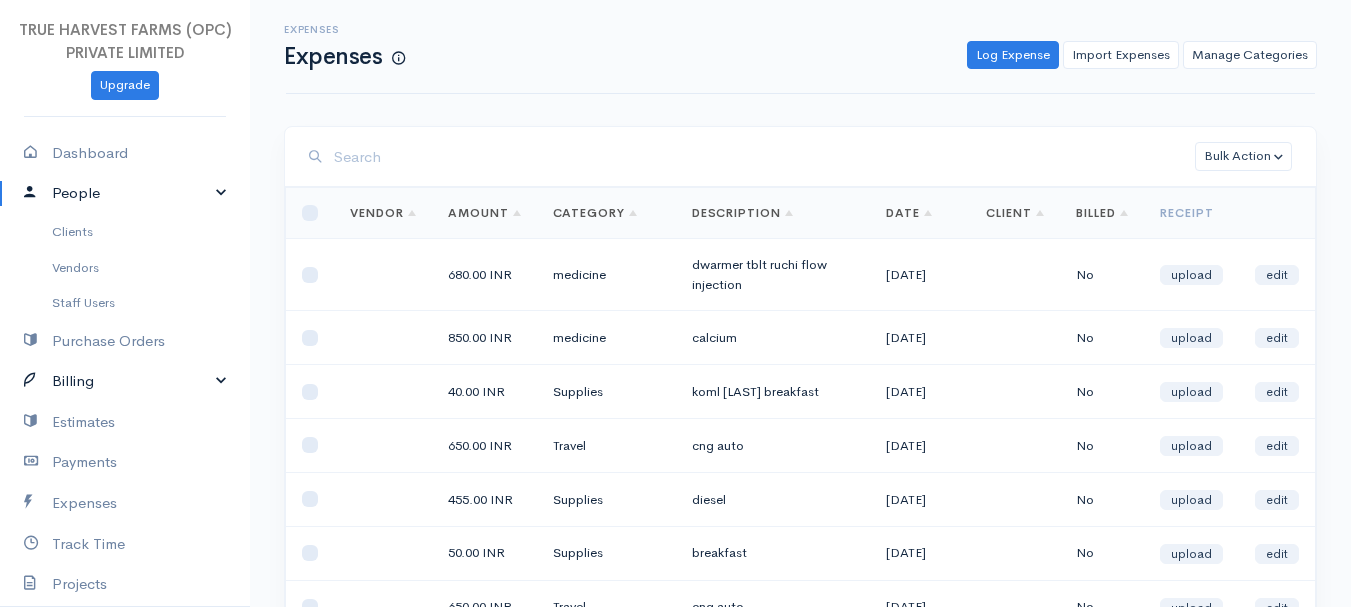 click on "Billing" at bounding box center (125, 381) 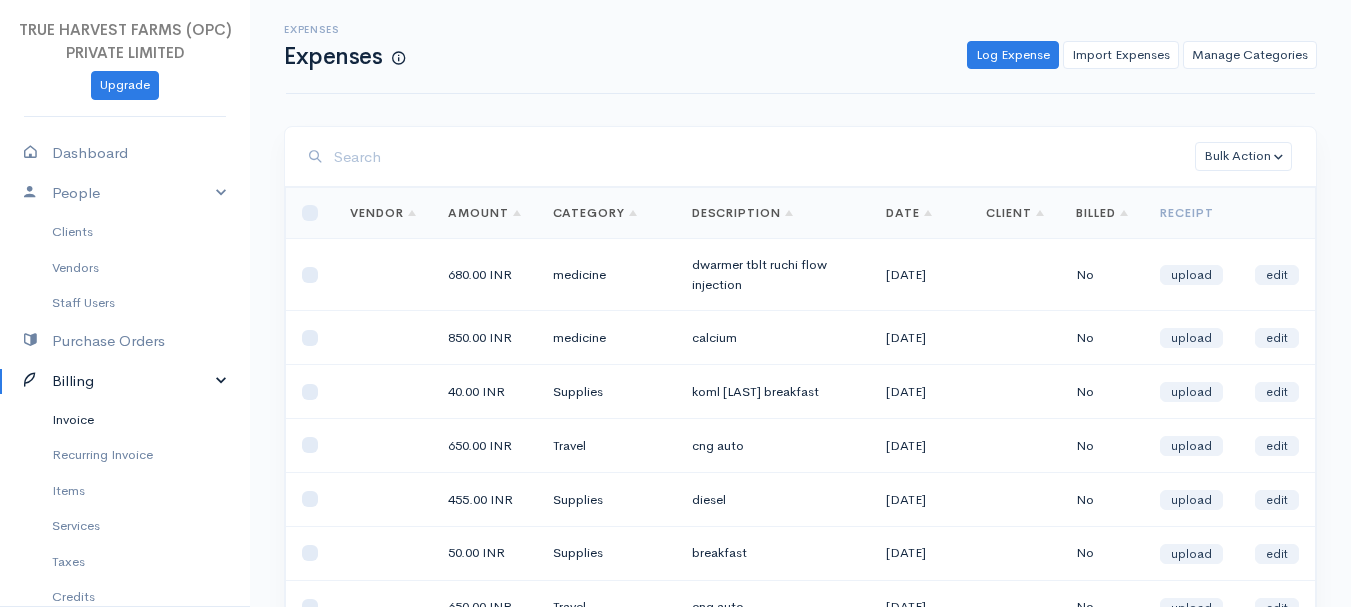 click on "Invoice" at bounding box center [125, 420] 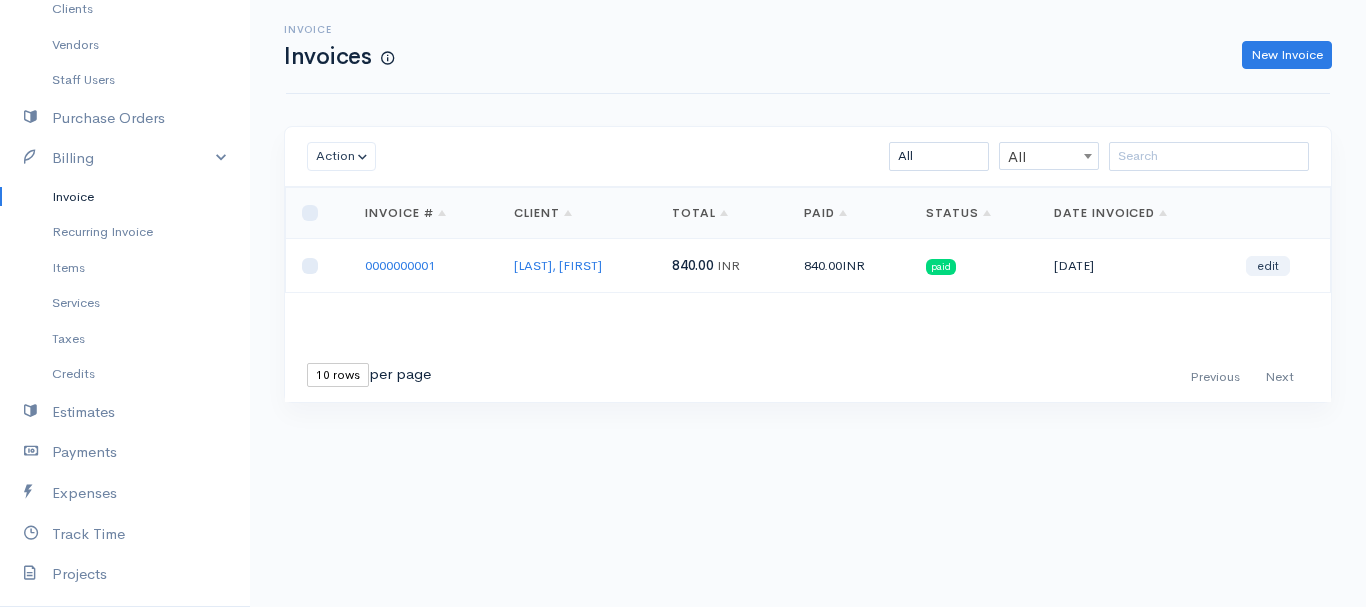 scroll, scrollTop: 225, scrollLeft: 0, axis: vertical 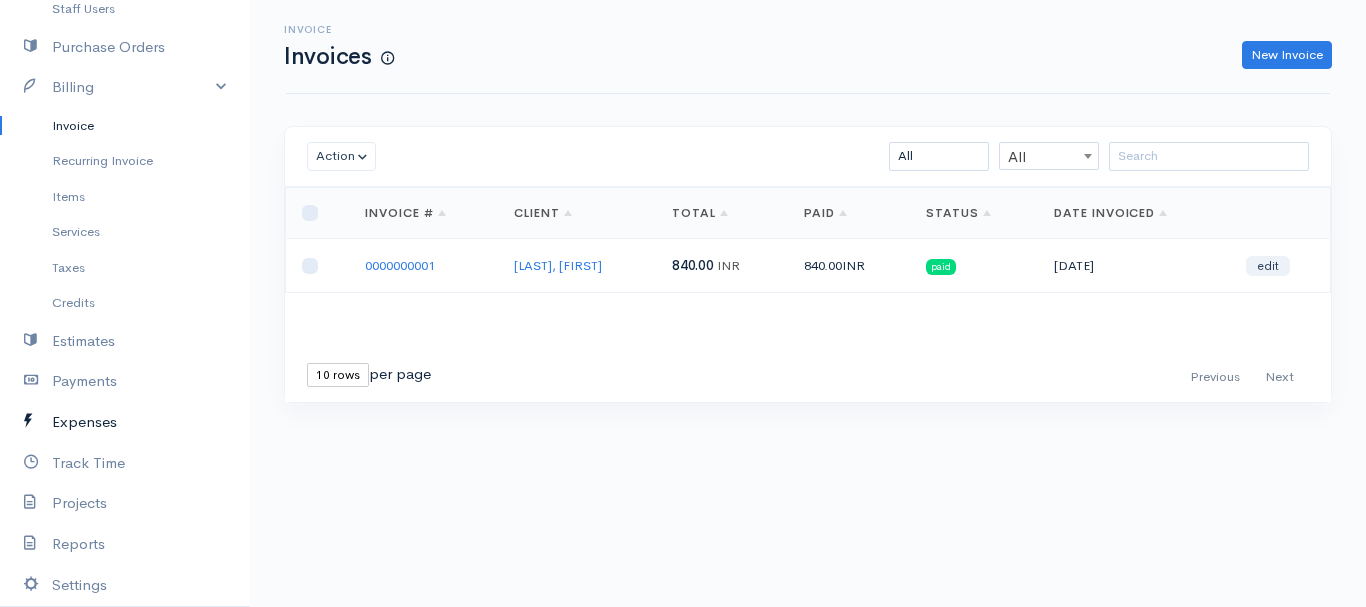 click on "Expenses" at bounding box center (125, 422) 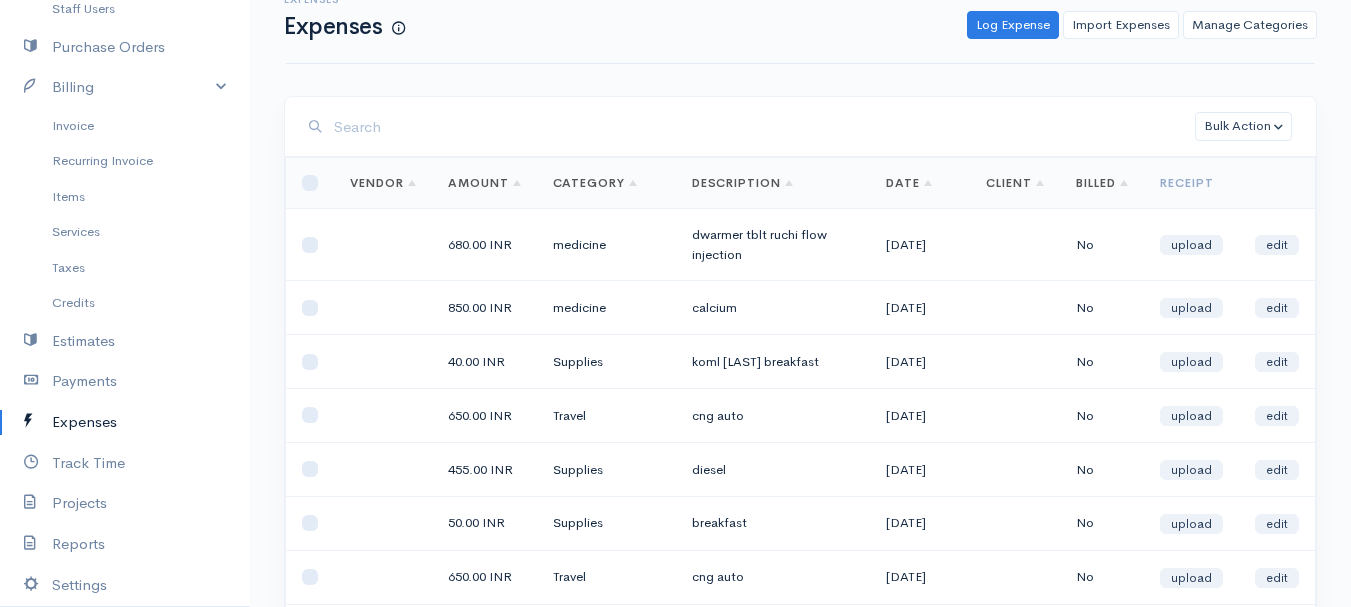 scroll, scrollTop: 0, scrollLeft: 0, axis: both 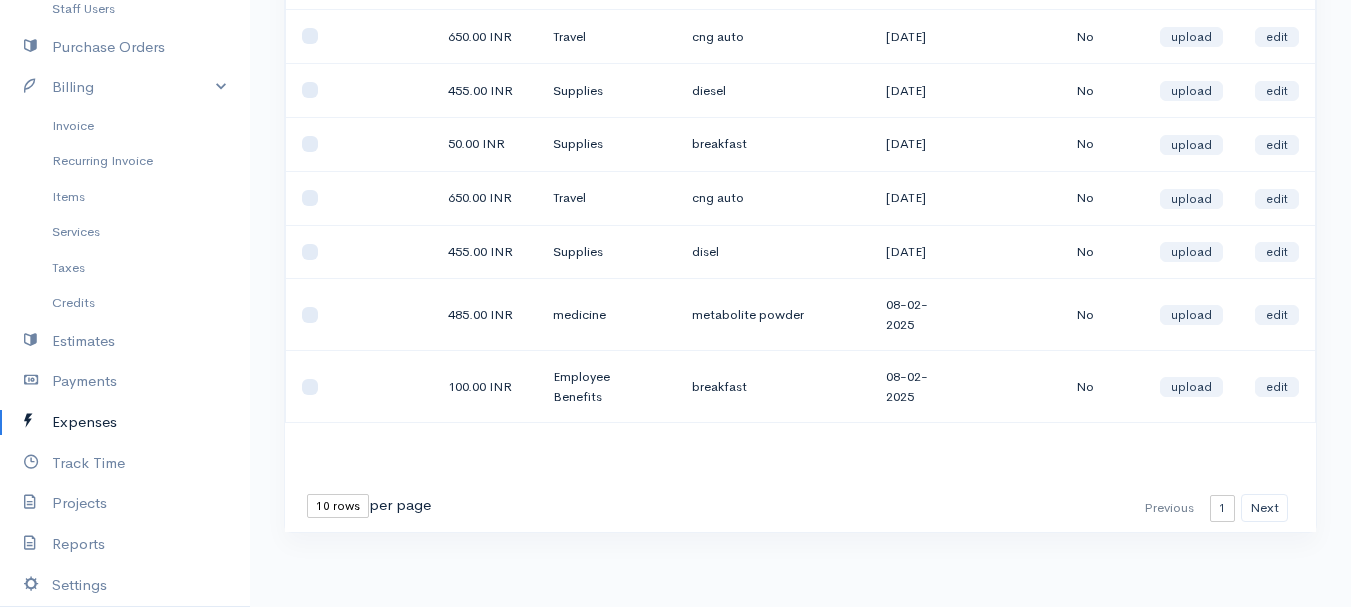 click on "TRUE HARVEST FARMS (OPC) PRIVATE LIMITED
Upgrade
Dashboard
People
Clients
Vendors
Staff Users
Purchase Orders
Billing
Invoice
Recurring Invoice
Items
Services
Taxes
Credits
Estimates
Payments
Expenses
Track Time
Projects
Reports
Settings
My Organizations
Logout
Help
@CloudBooksApp [YEAR]
Expenses
Expenses
Log Expense   Import Expenses   Manage Categories Action New Expense Import Expenses Manage Categories
Bulk Action Delete Convert to Invoice Loading ... First Previous" at bounding box center [675, -106] 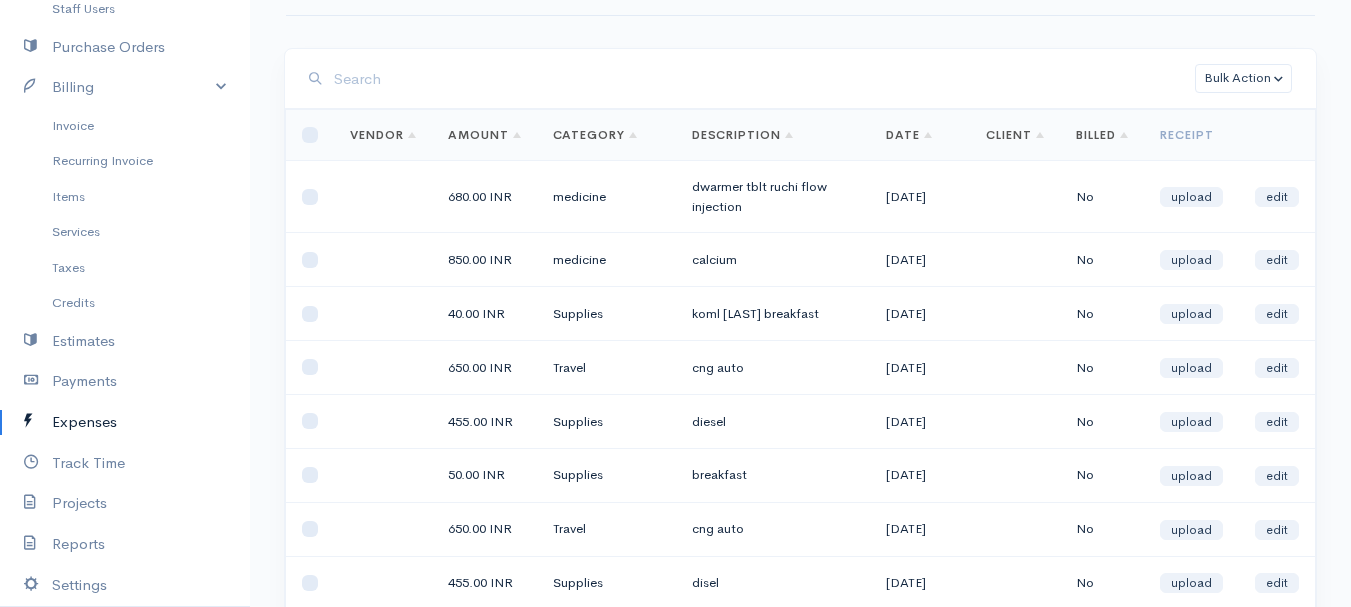 scroll, scrollTop: 0, scrollLeft: 0, axis: both 